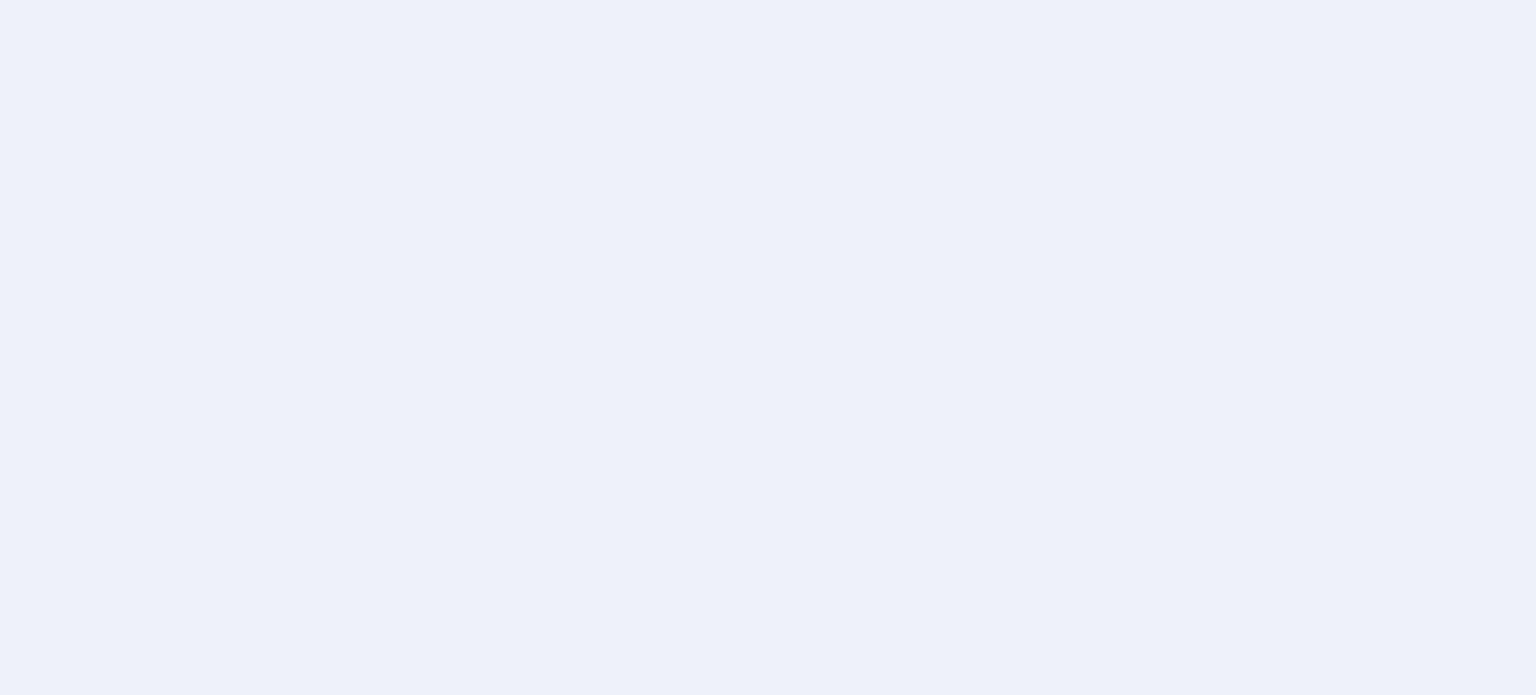 scroll, scrollTop: 0, scrollLeft: 0, axis: both 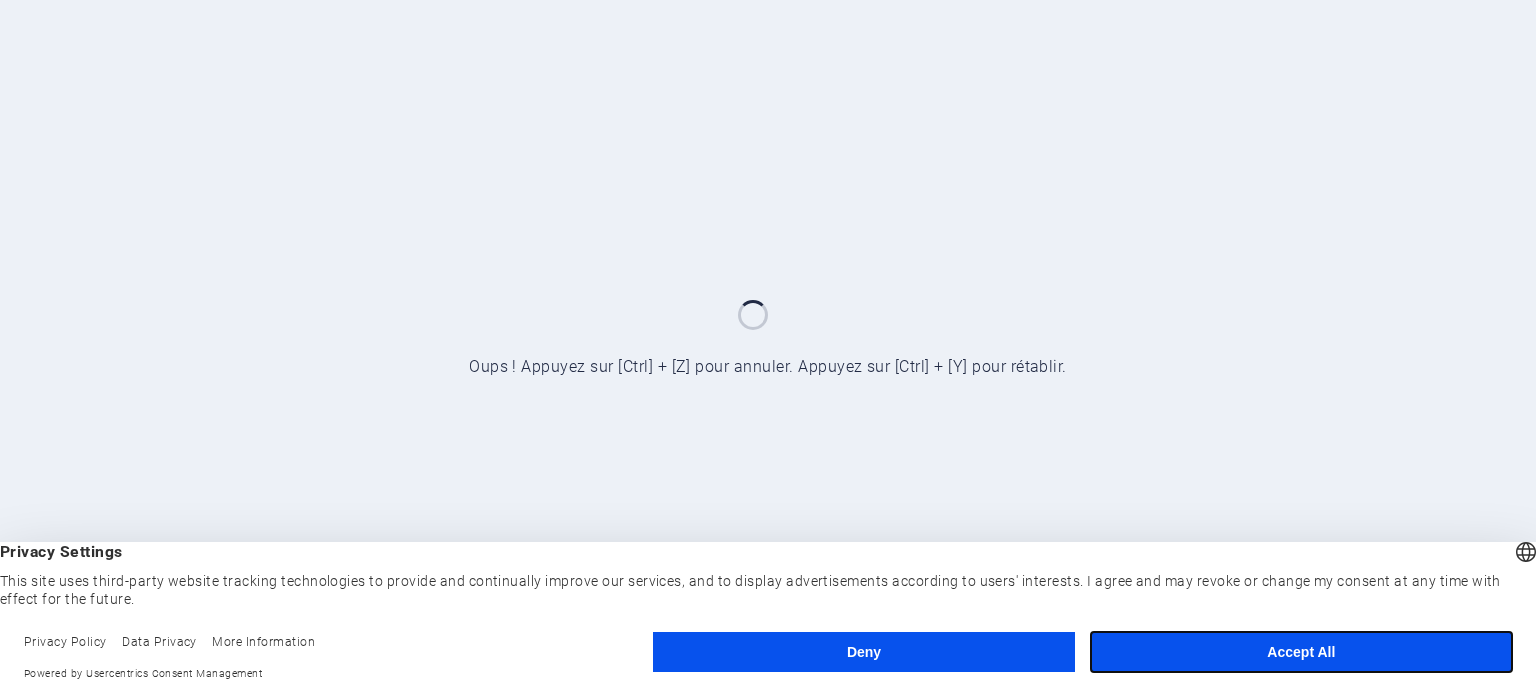 click on "Accept All" at bounding box center (1301, 652) 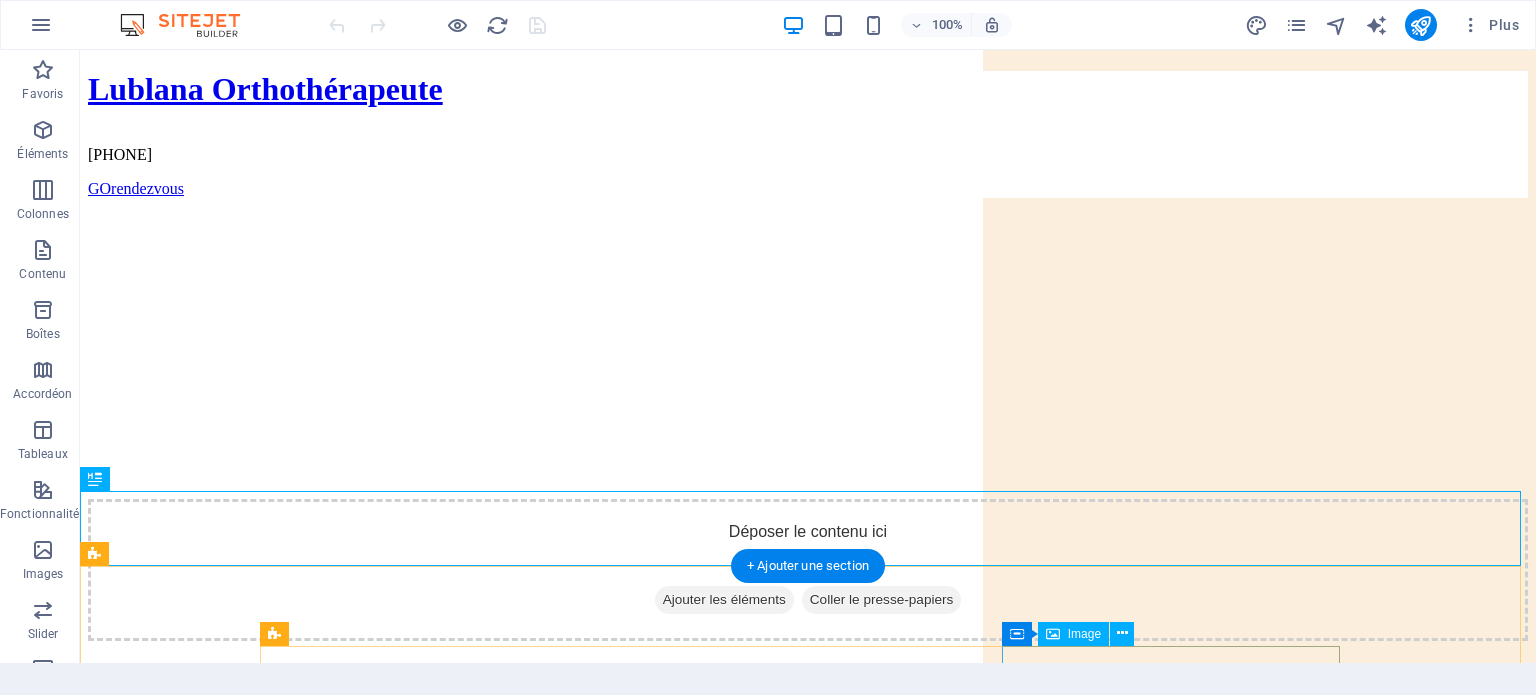 scroll, scrollTop: 0, scrollLeft: 0, axis: both 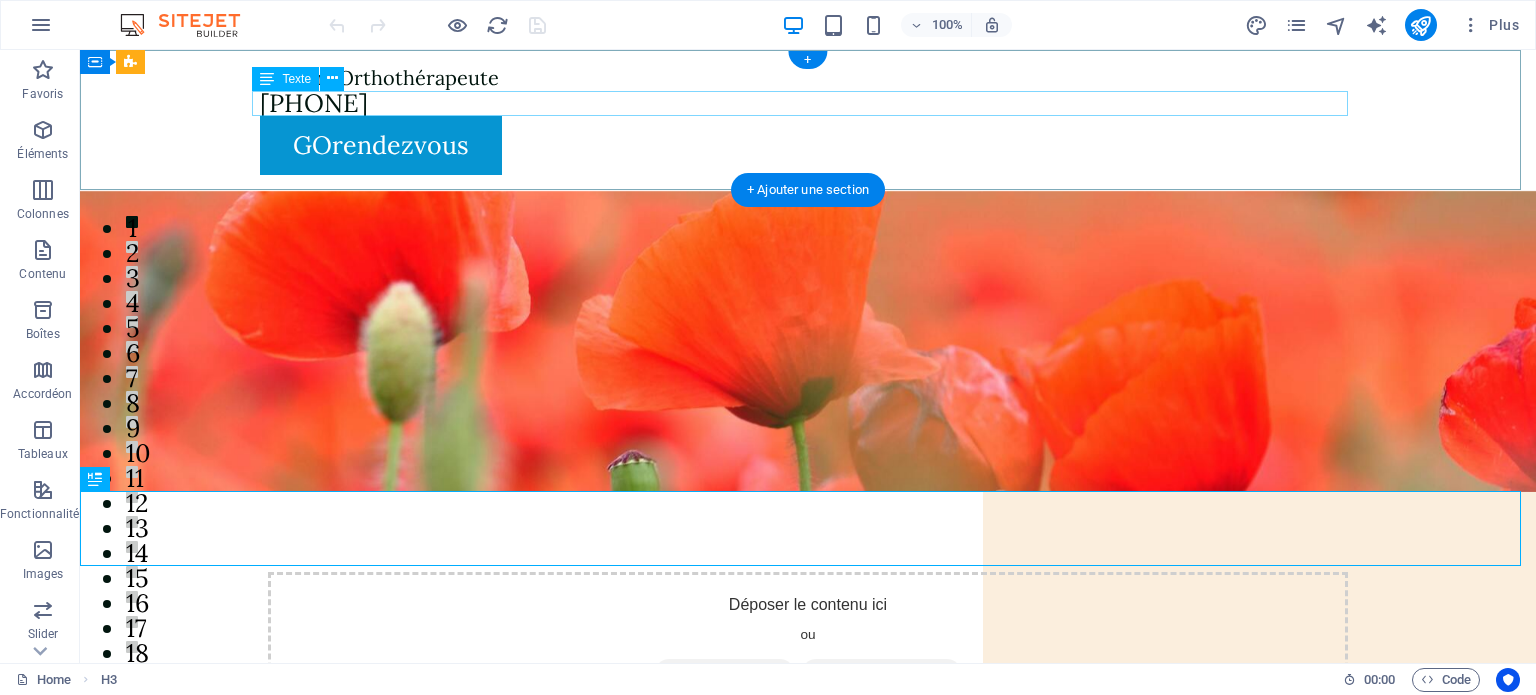 click on "[PHONE]" at bounding box center [808, 103] 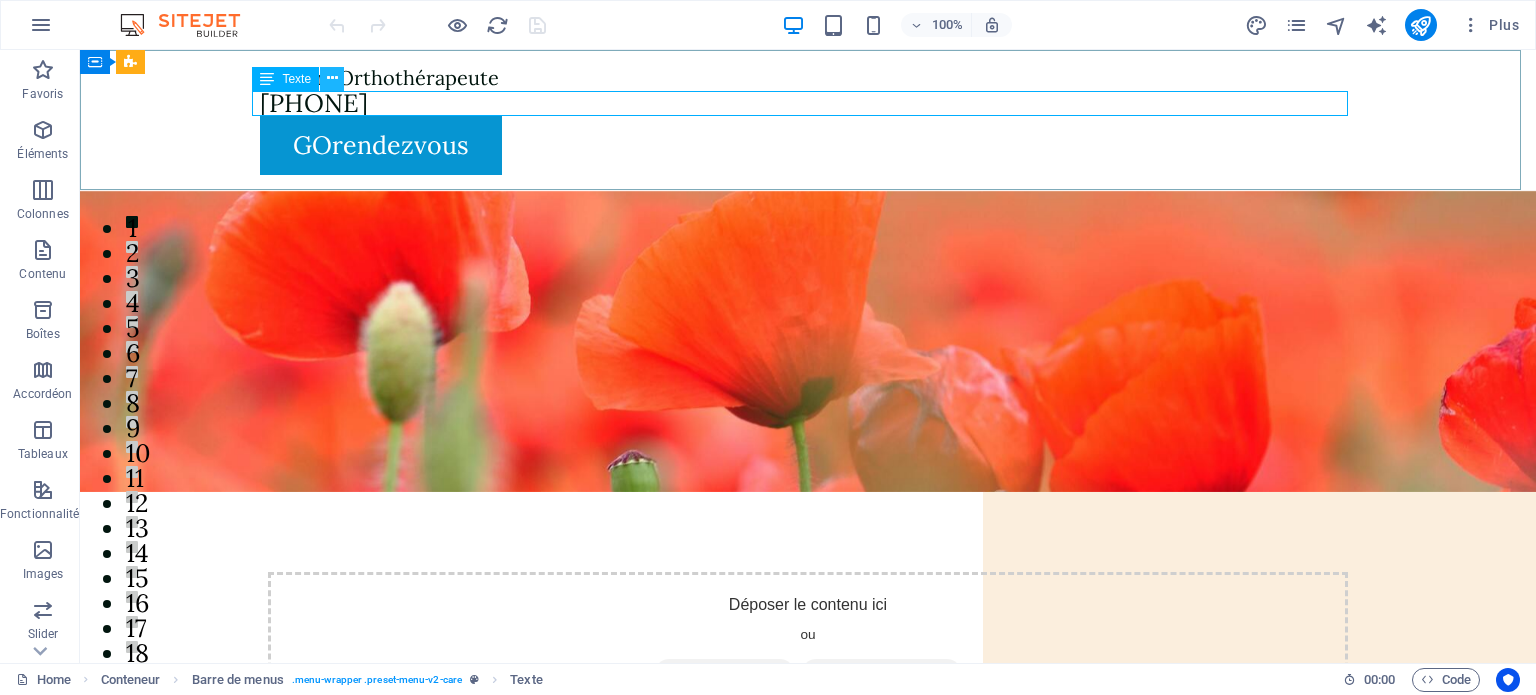 click at bounding box center [332, 78] 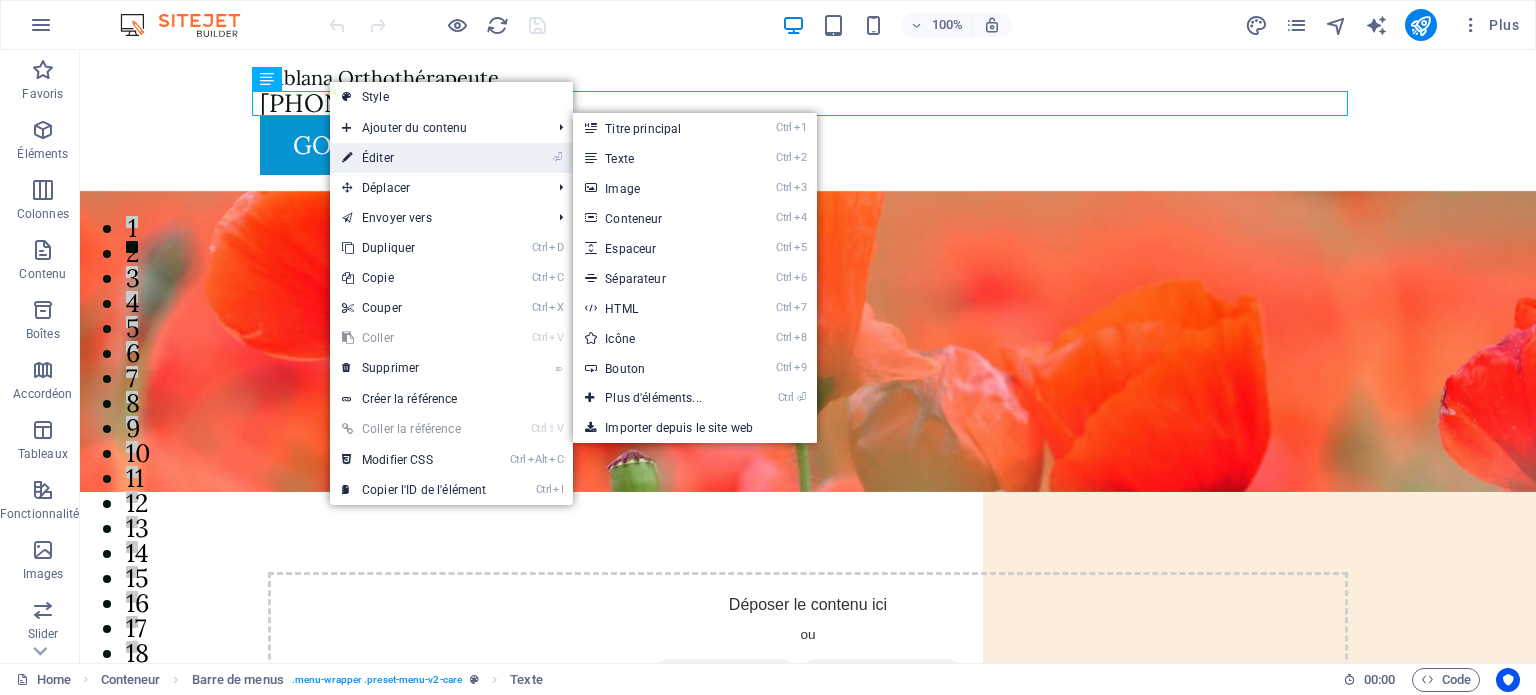click on "⏎  Éditer" at bounding box center [414, 158] 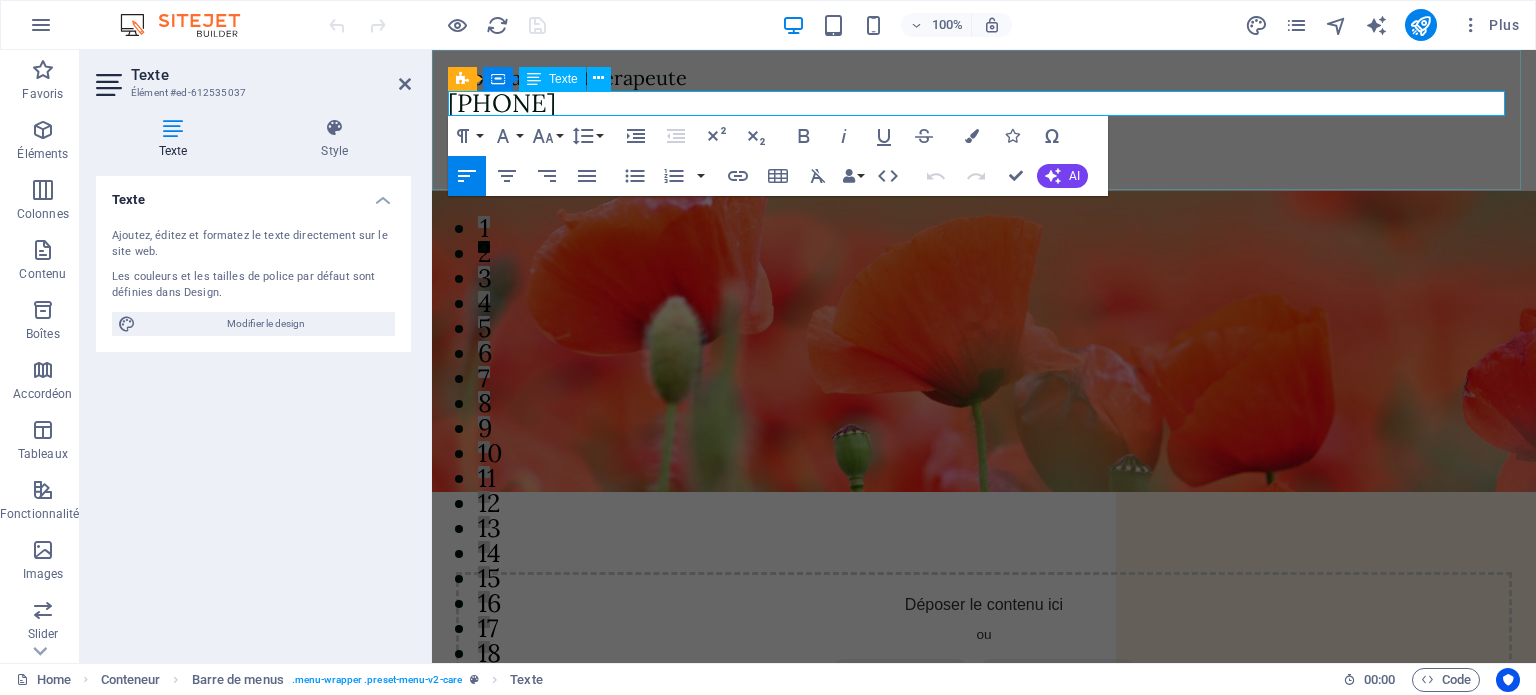 click on "[PHONE]" at bounding box center (984, 103) 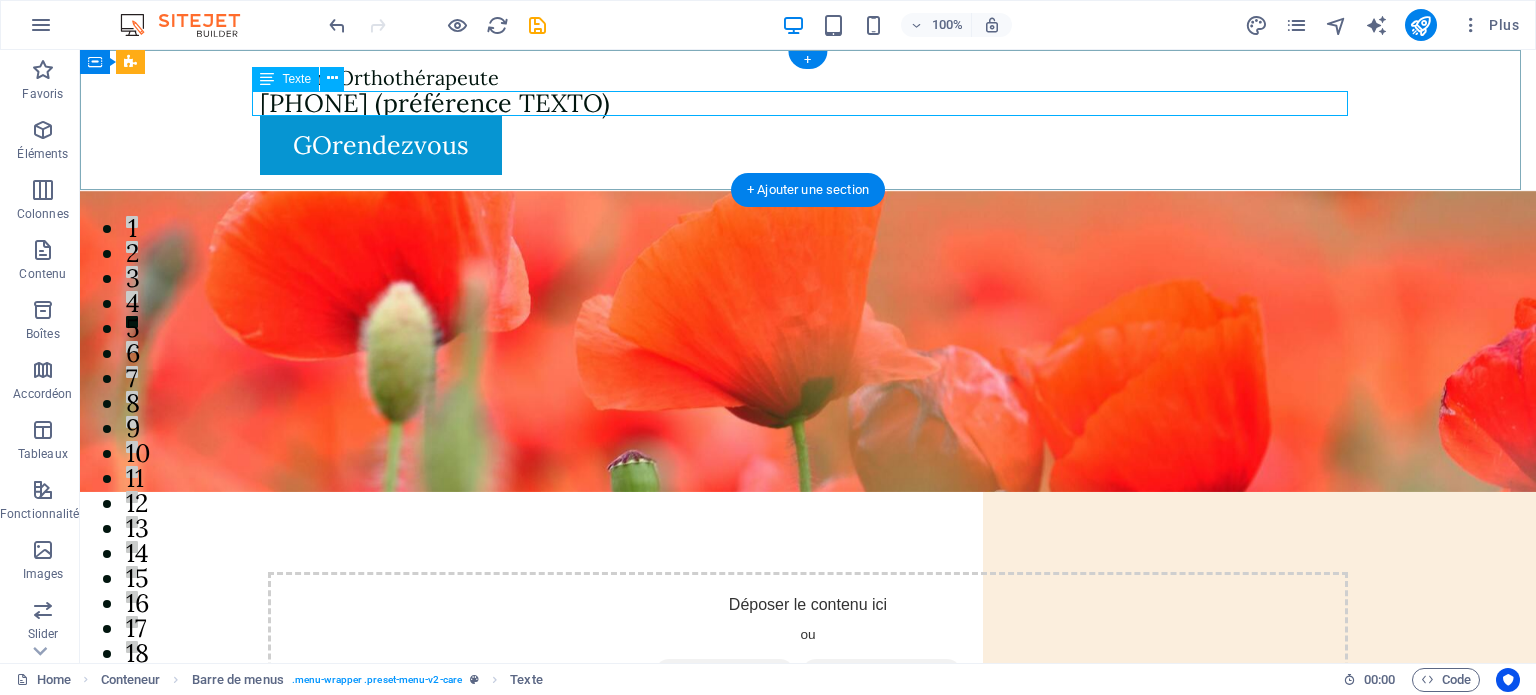 click on "[PHONE] (préférence TEXTO)" at bounding box center (808, 103) 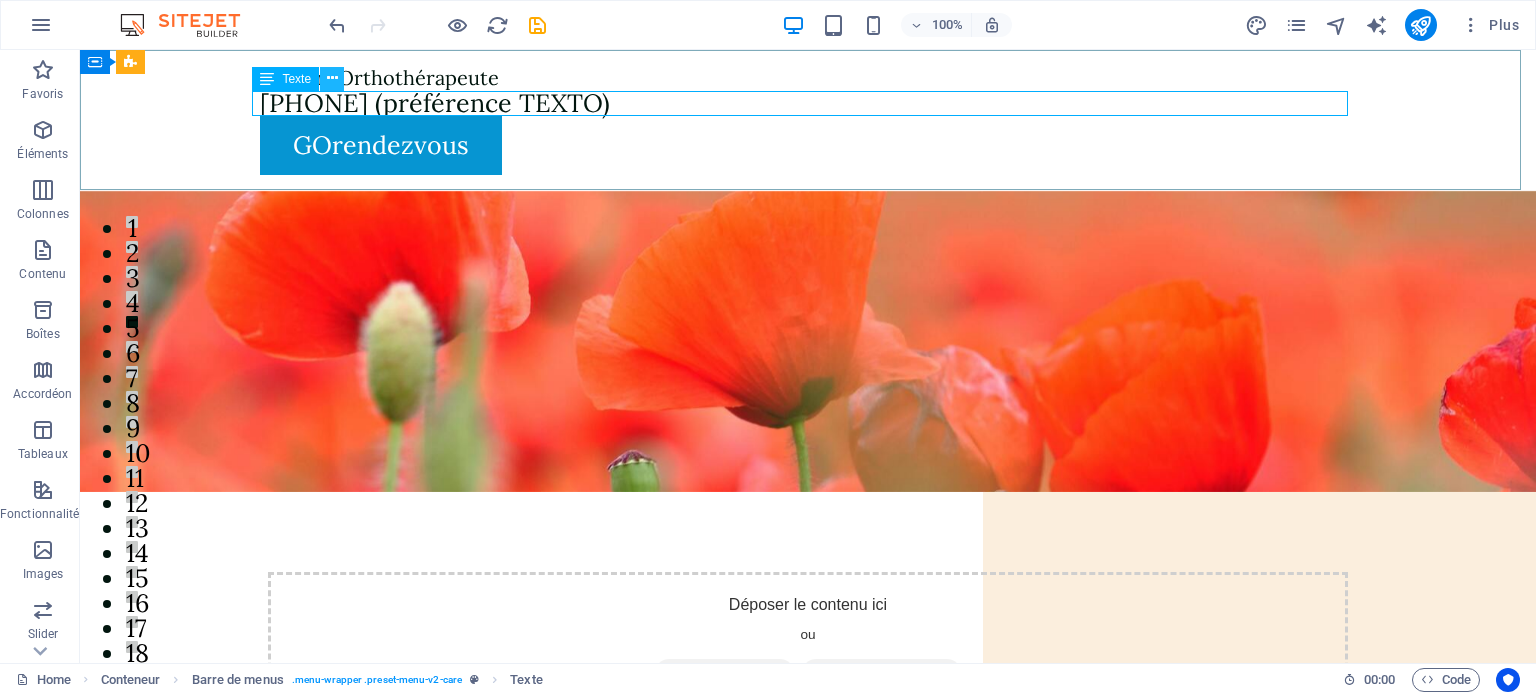 click at bounding box center (332, 78) 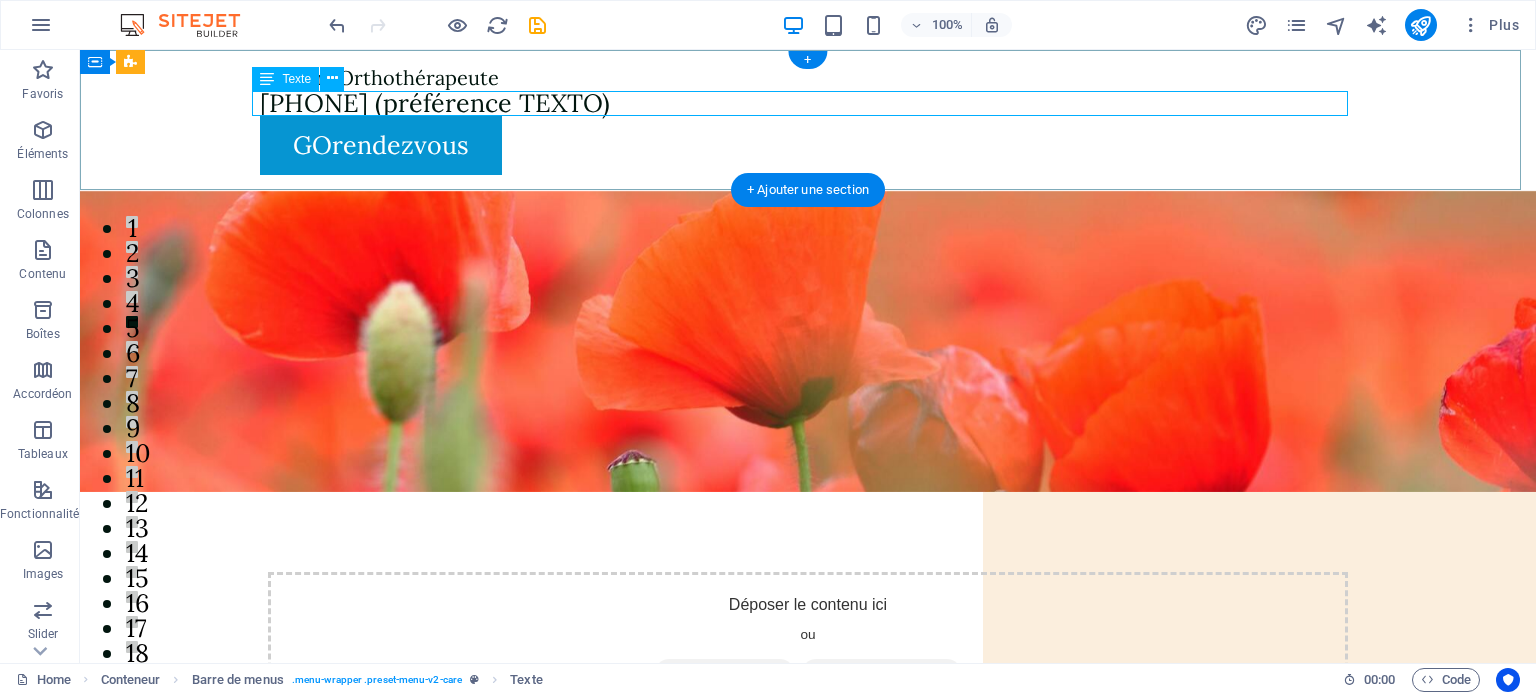 click on "[PHONE] (préférence TEXTO)" at bounding box center [808, 103] 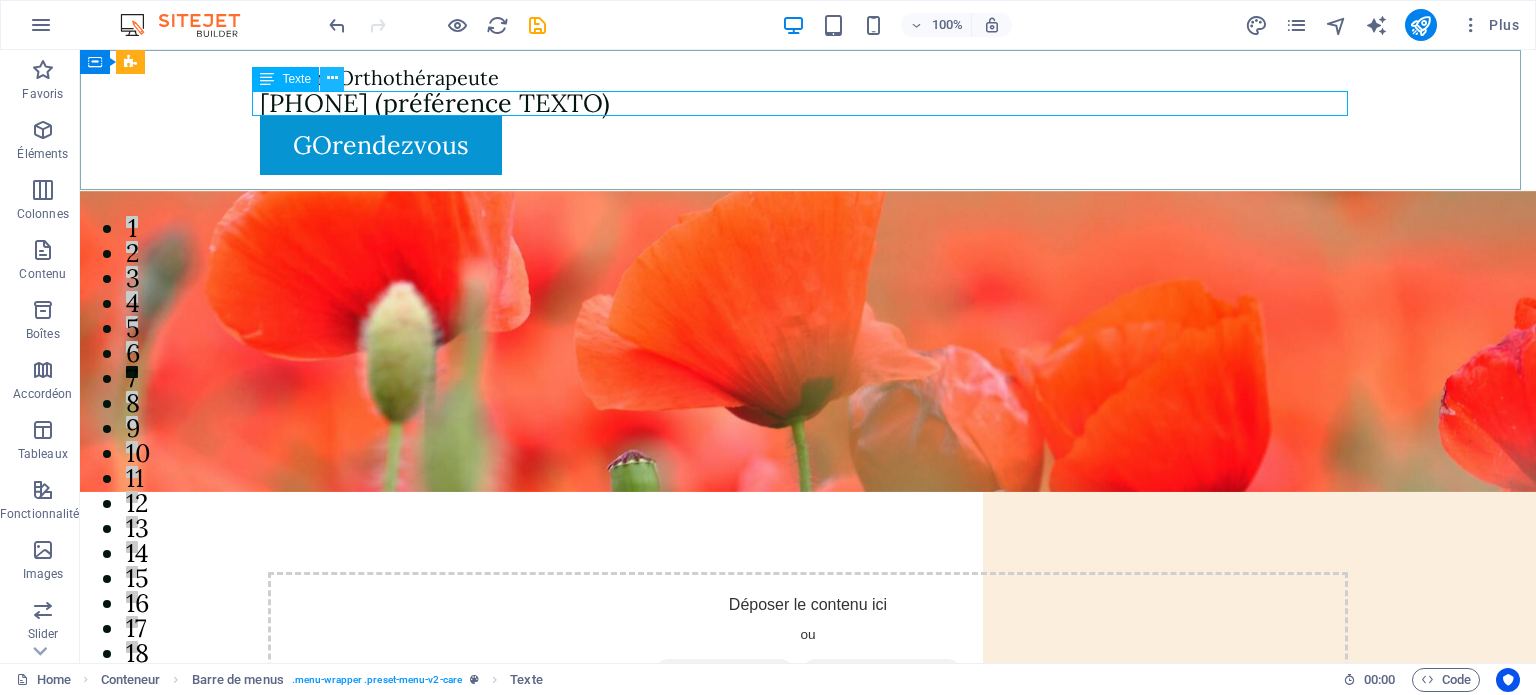 click at bounding box center (332, 78) 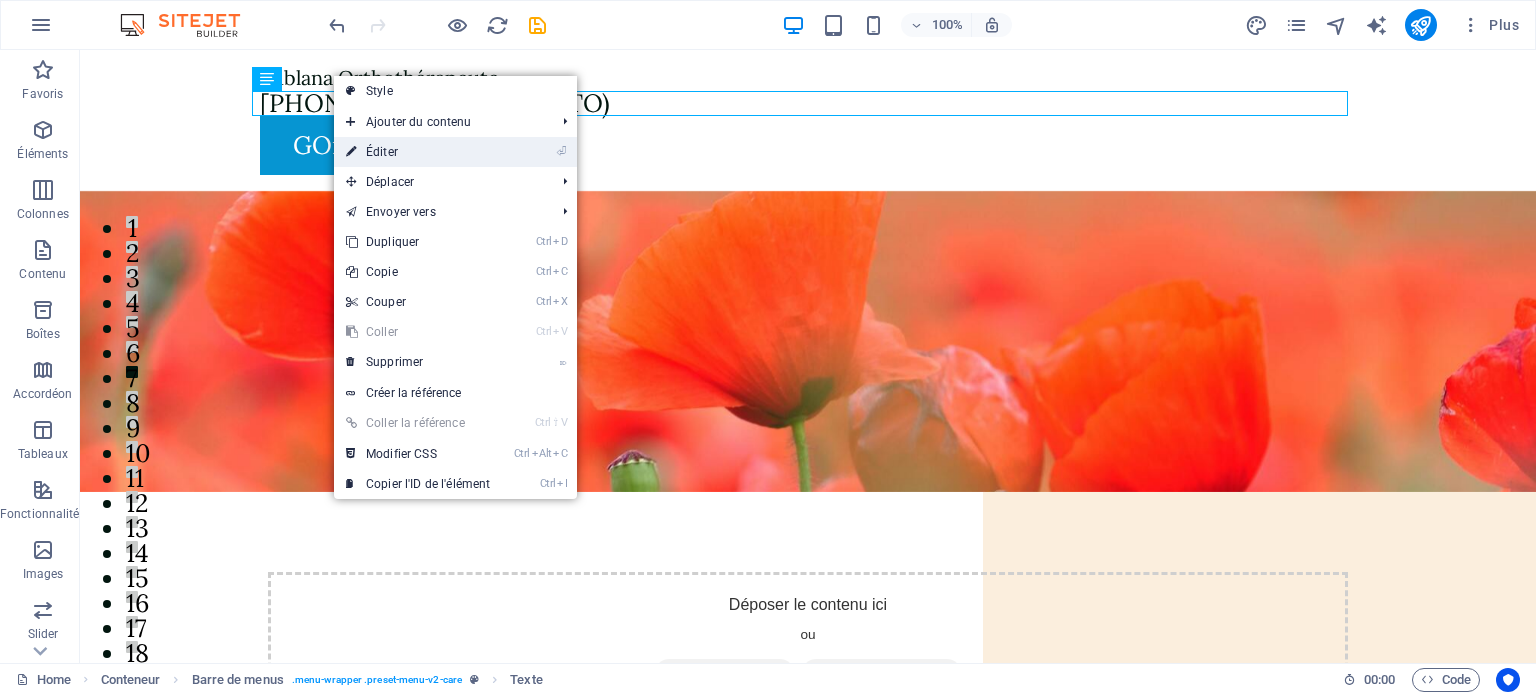 click on "⏎  Éditer" at bounding box center [418, 152] 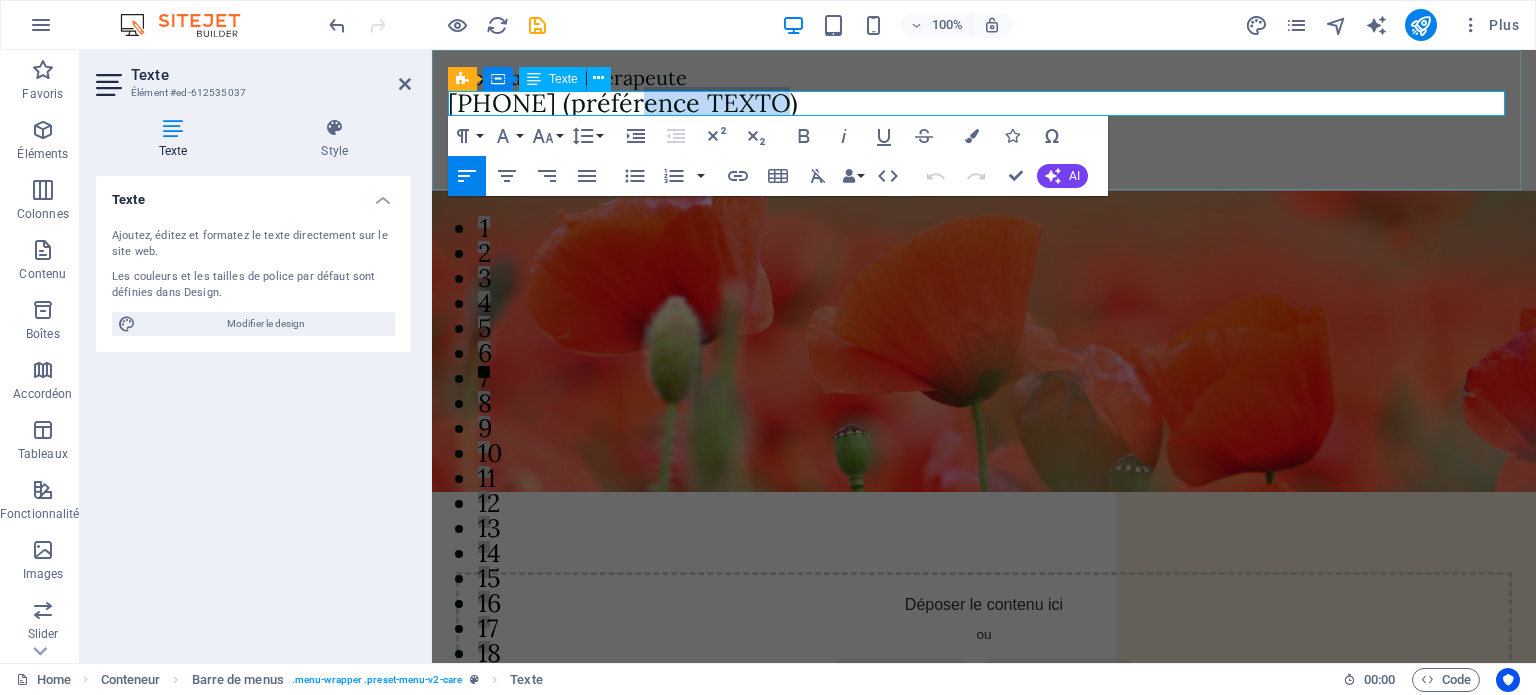 drag, startPoint x: 755, startPoint y: 103, endPoint x: 632, endPoint y: 102, distance: 123.00407 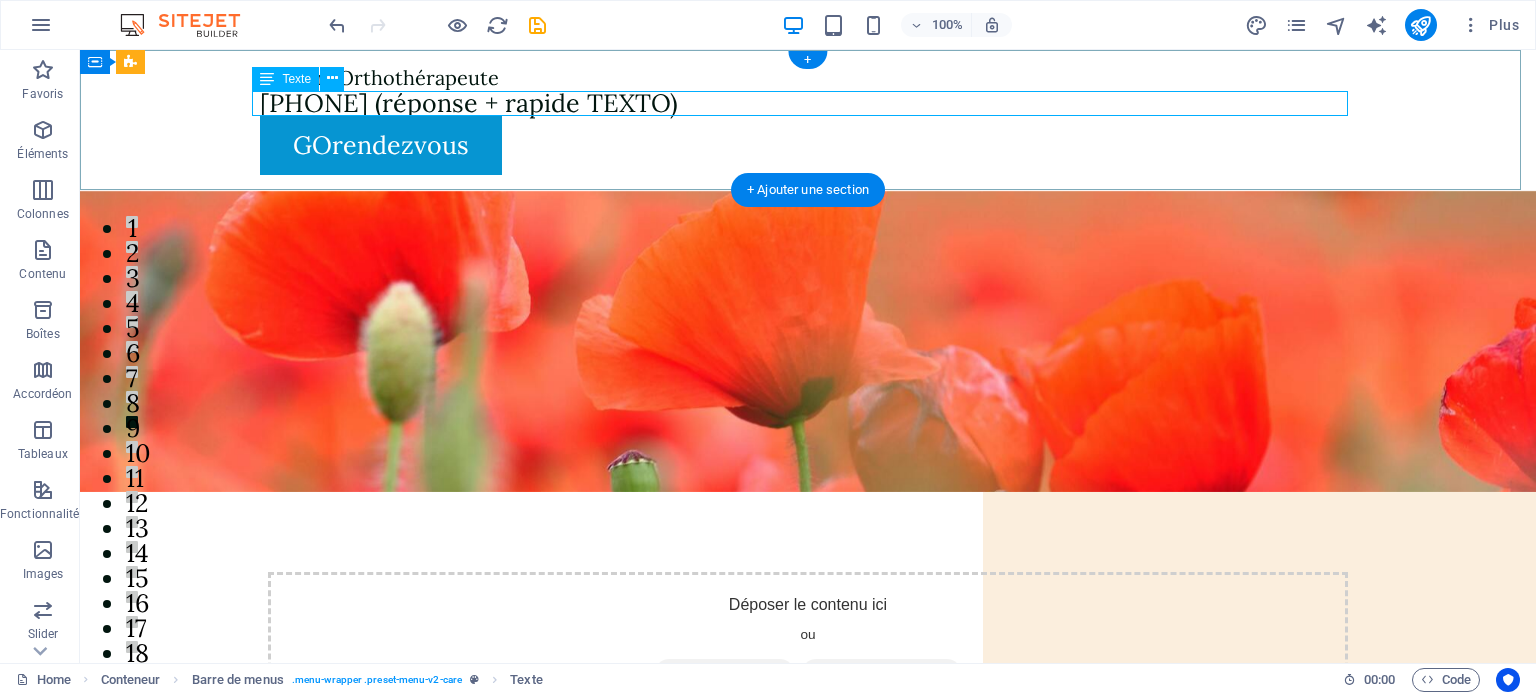click on "[PHONE] (réponse + rapide TEXTO)" at bounding box center (808, 103) 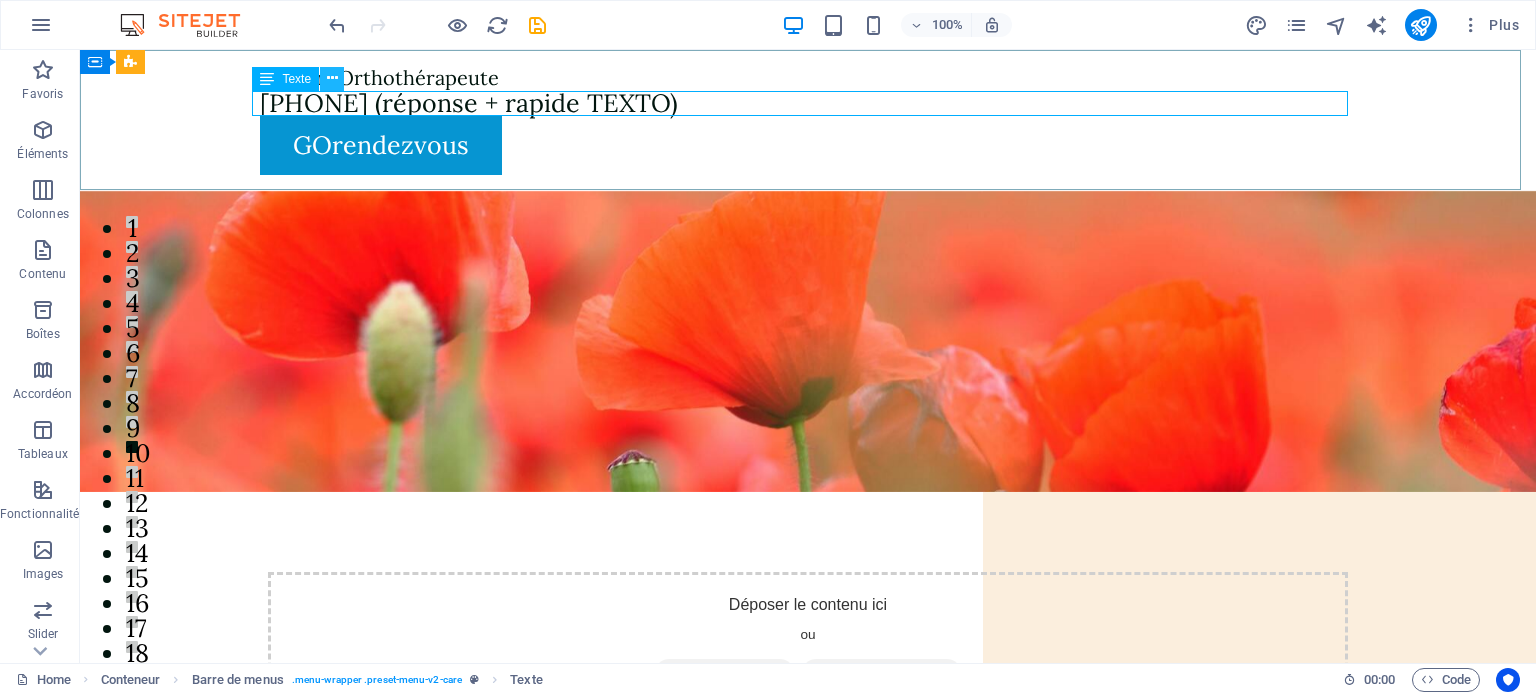 click at bounding box center (332, 78) 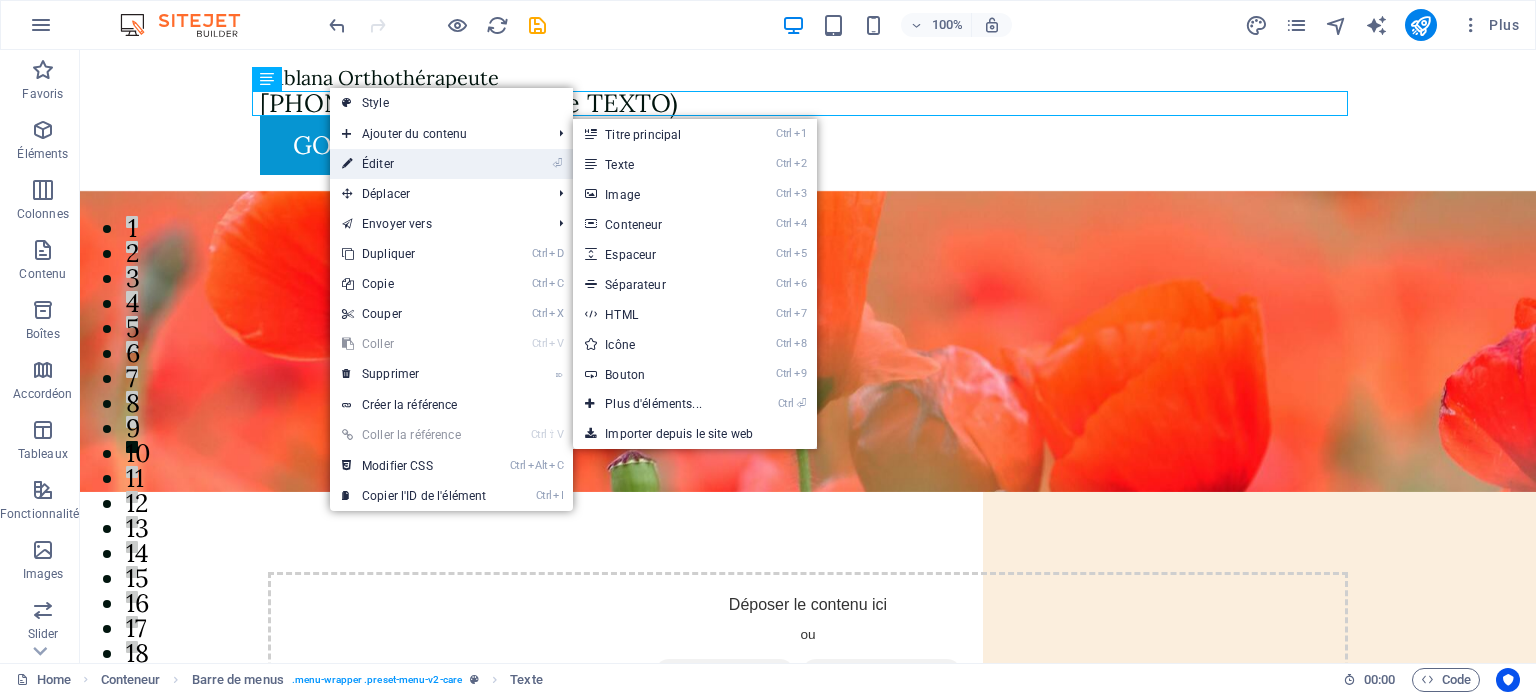 click on "⏎  Éditer" at bounding box center (414, 164) 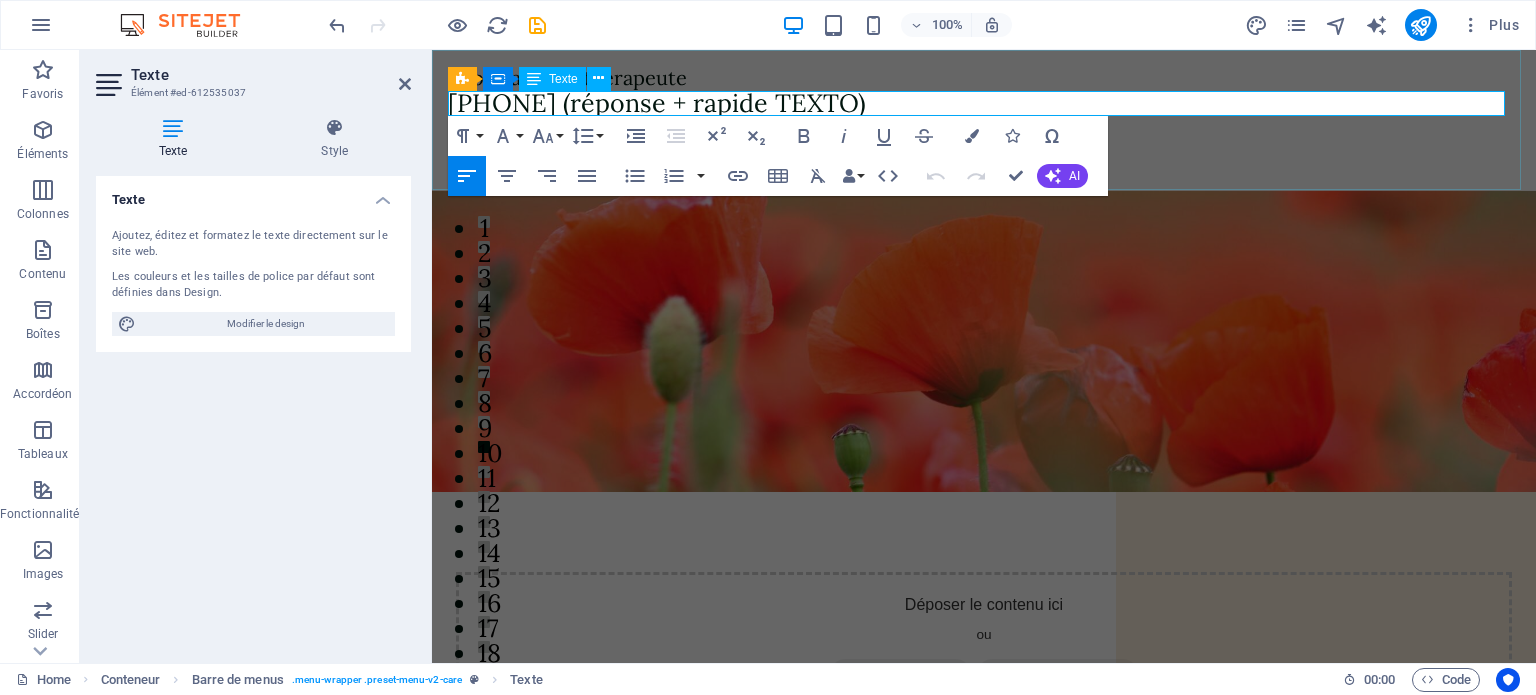 click on "[PHONE] (réponse + rapide TEXTO)" at bounding box center (984, 103) 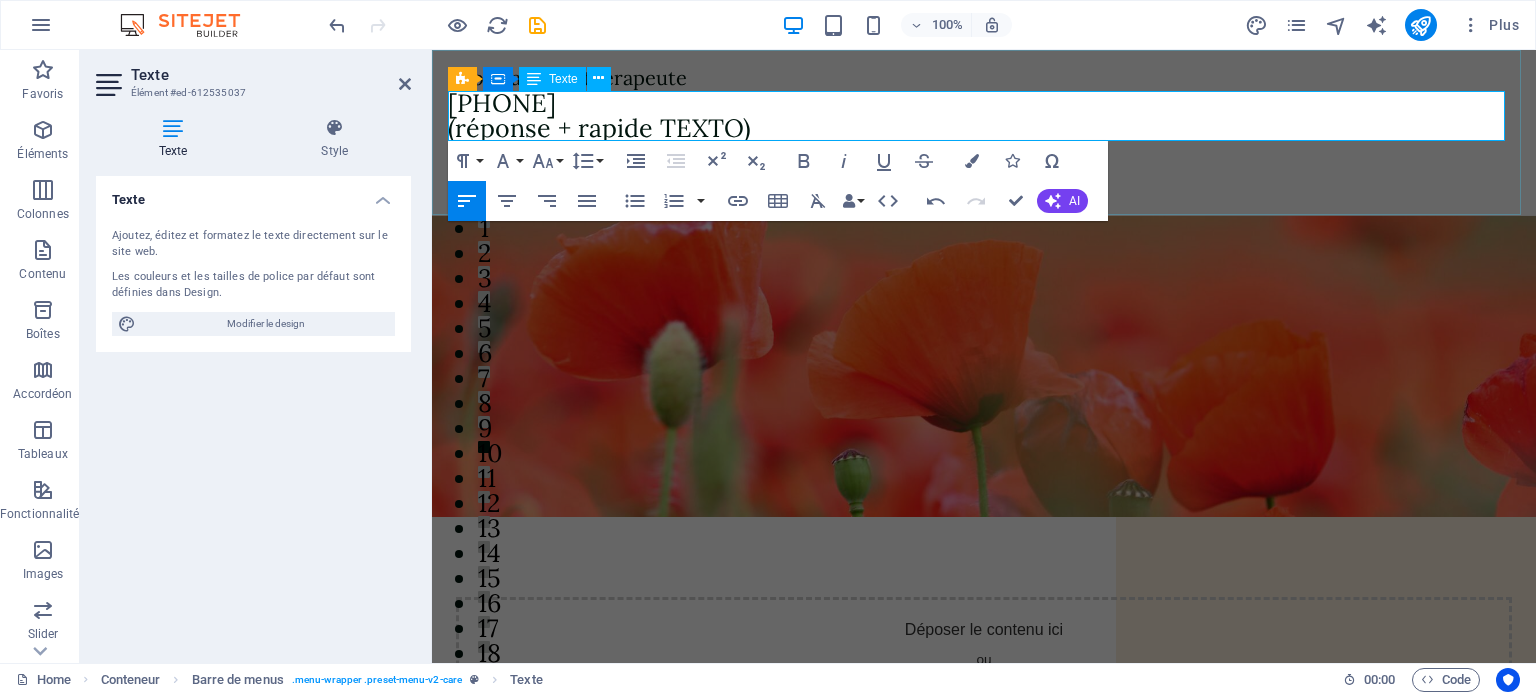 click on "(réponse + rapide TEXTO)" at bounding box center [984, 128] 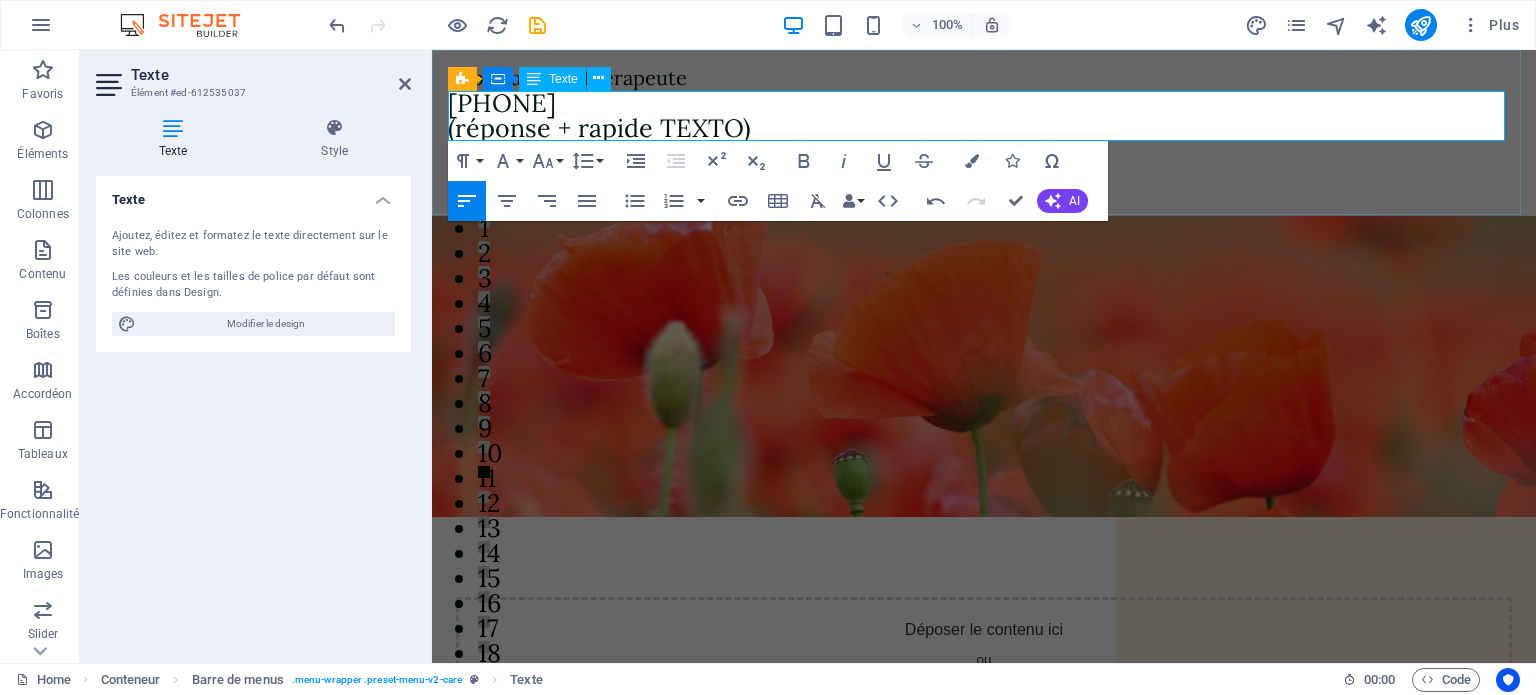 type 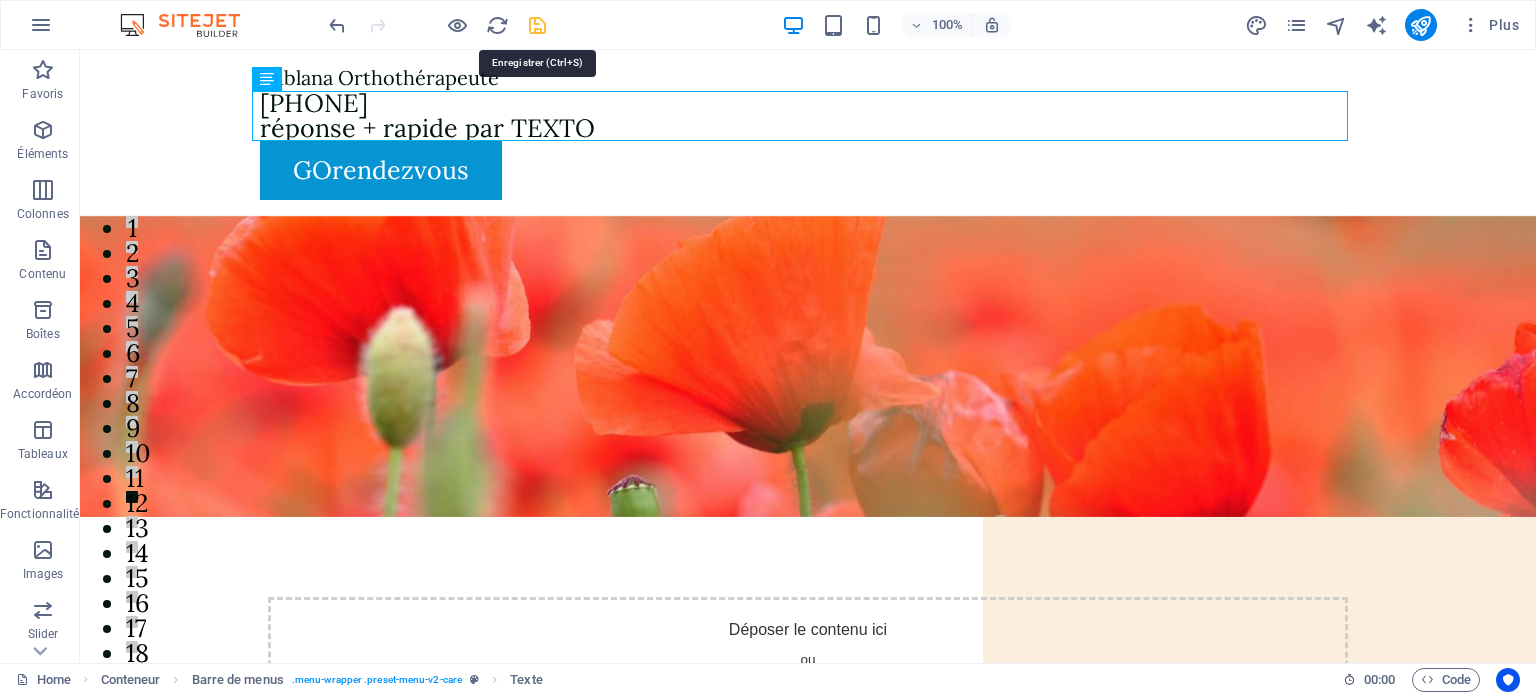 click at bounding box center (537, 25) 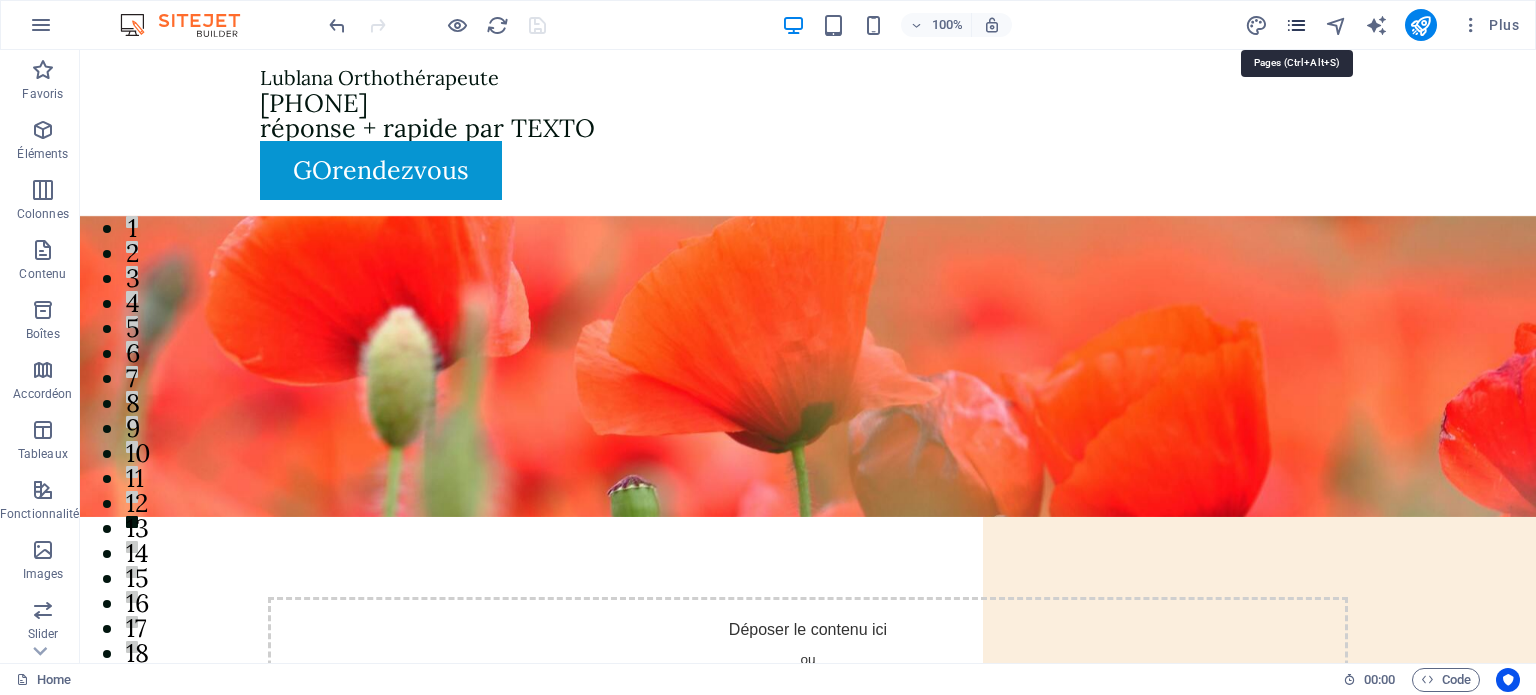 click at bounding box center (1296, 25) 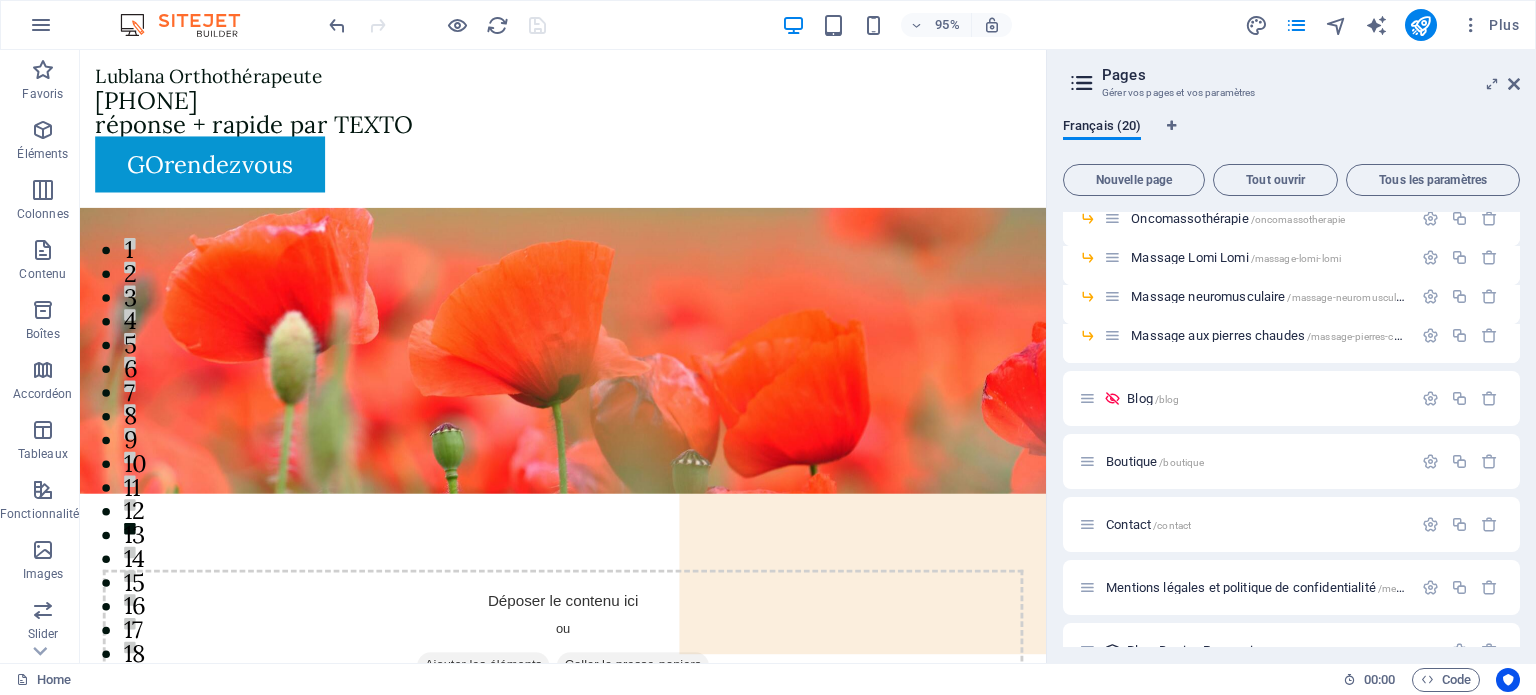 scroll, scrollTop: 512, scrollLeft: 0, axis: vertical 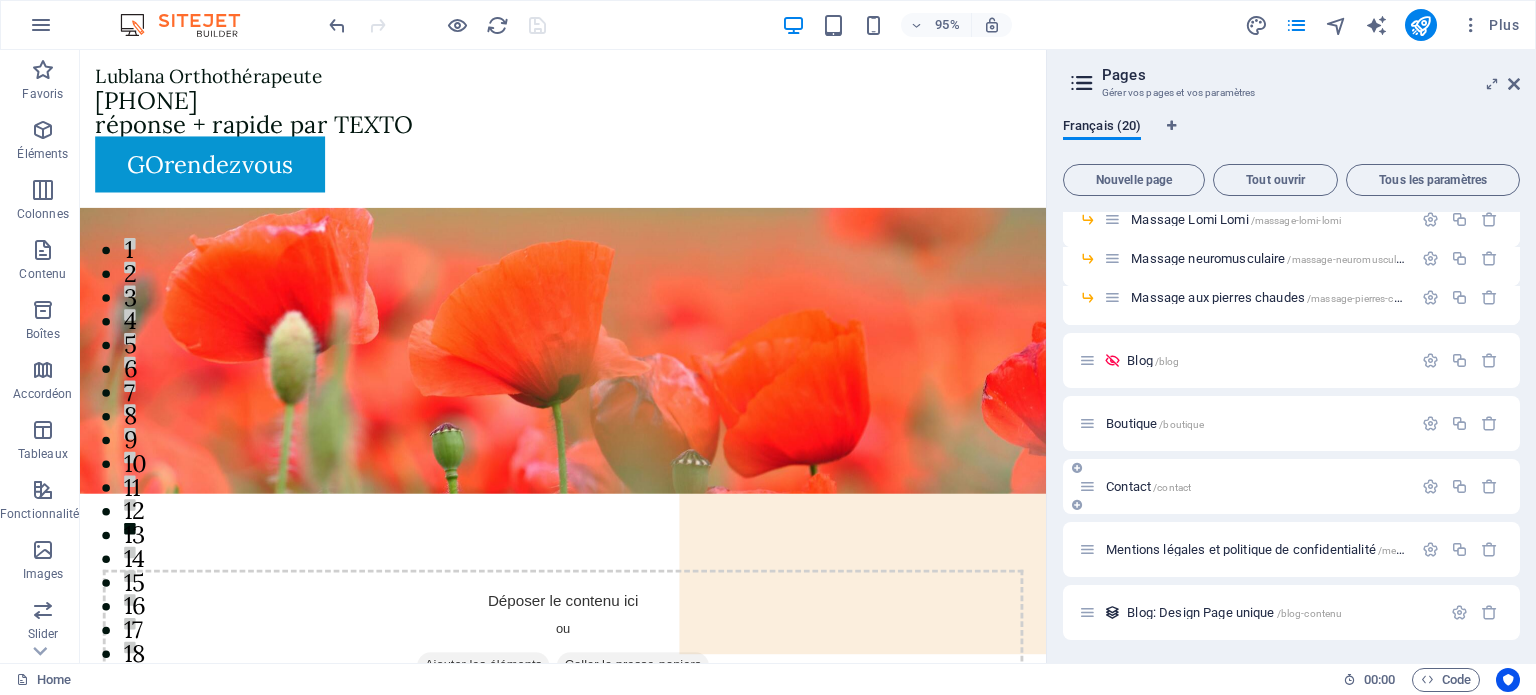 click on "Contact /contact" at bounding box center [1148, 486] 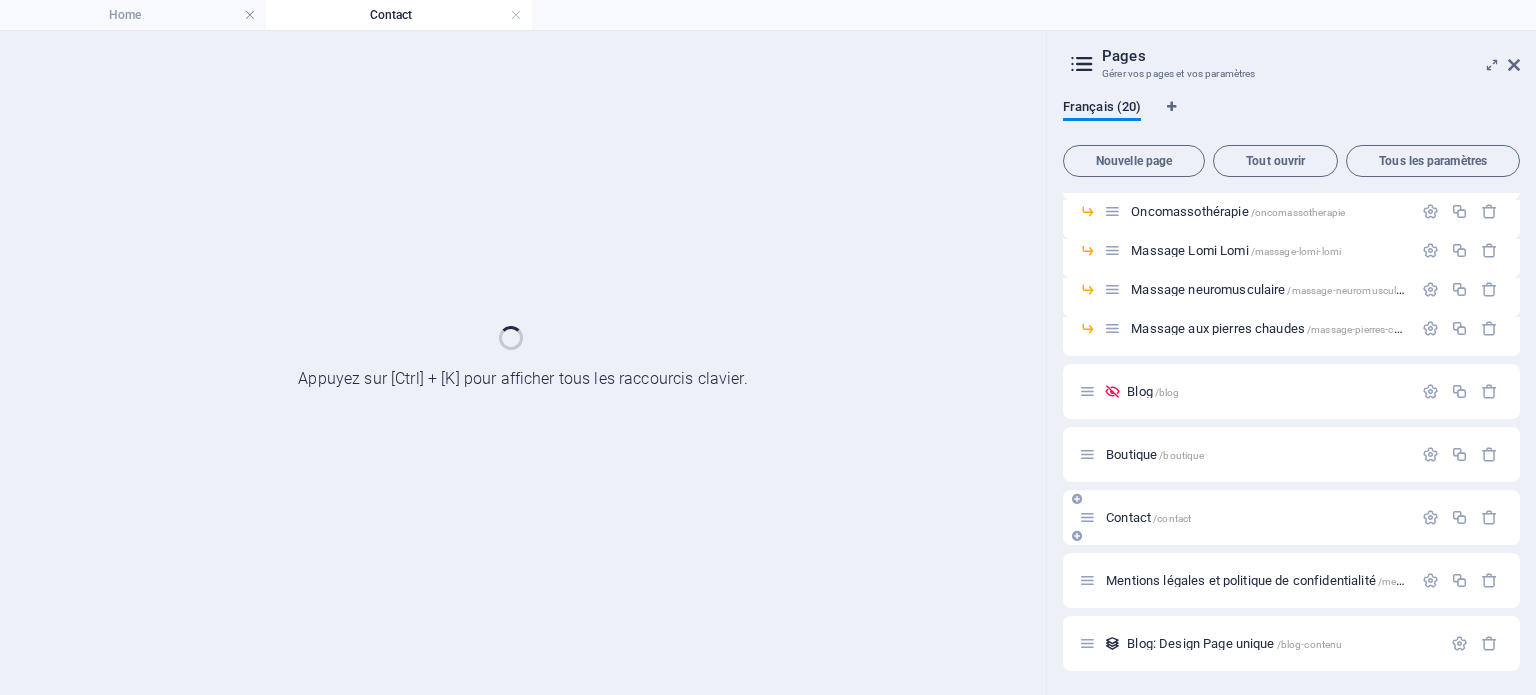 scroll, scrollTop: 461, scrollLeft: 0, axis: vertical 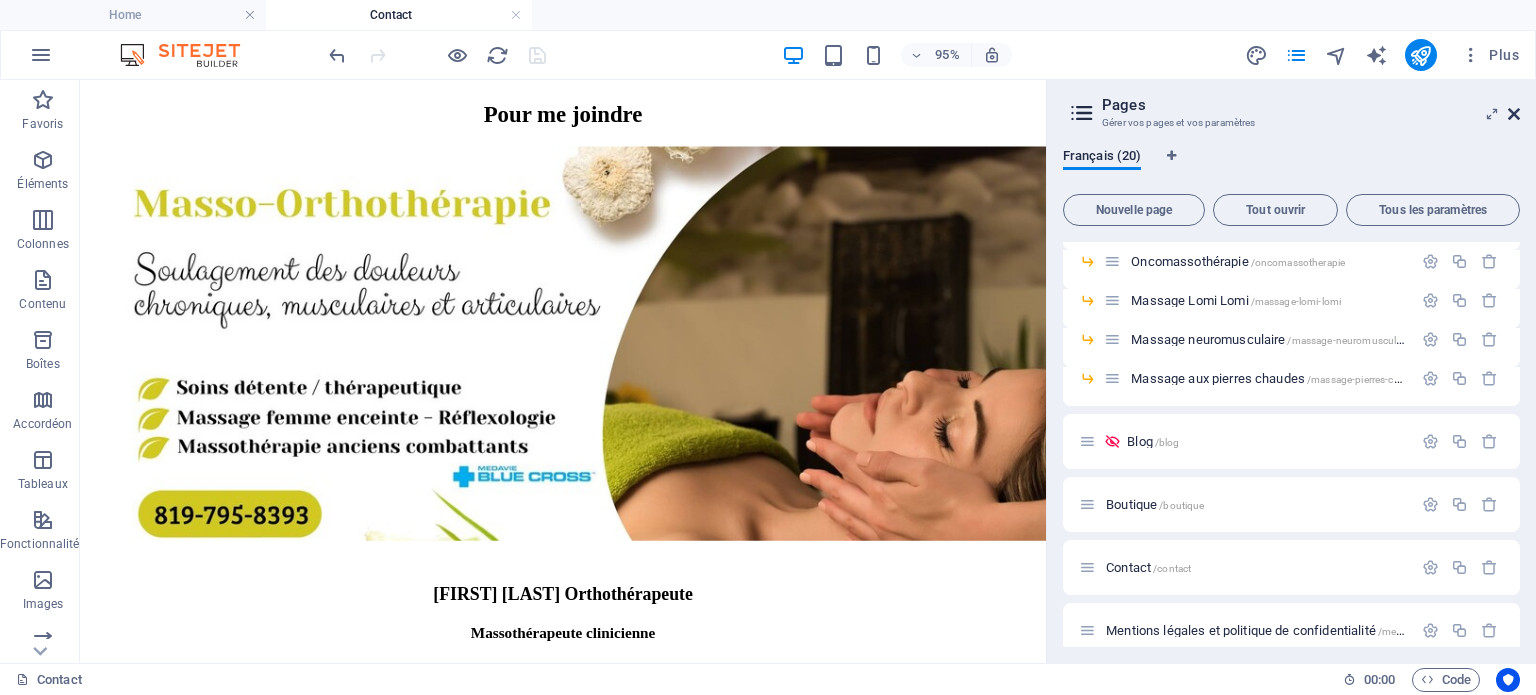 click at bounding box center (1514, 114) 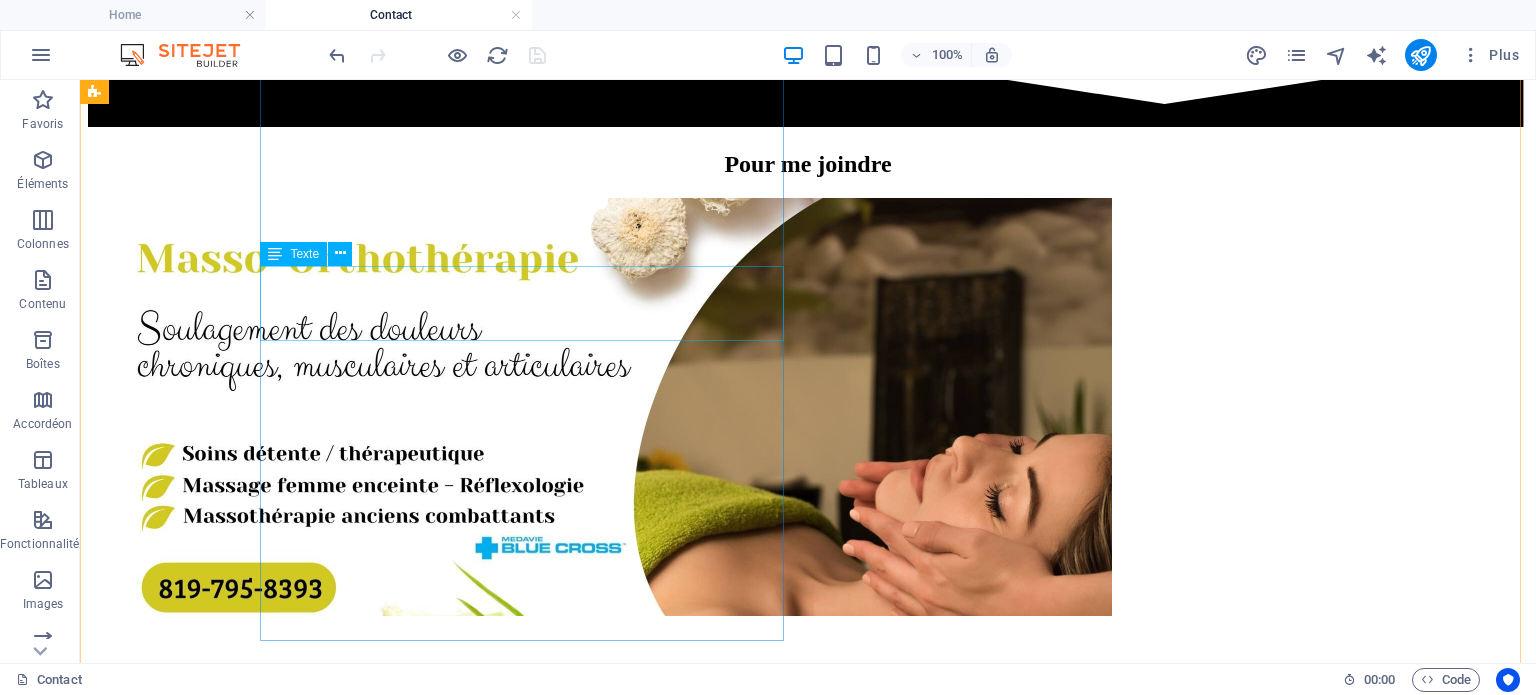 scroll, scrollTop: 400, scrollLeft: 0, axis: vertical 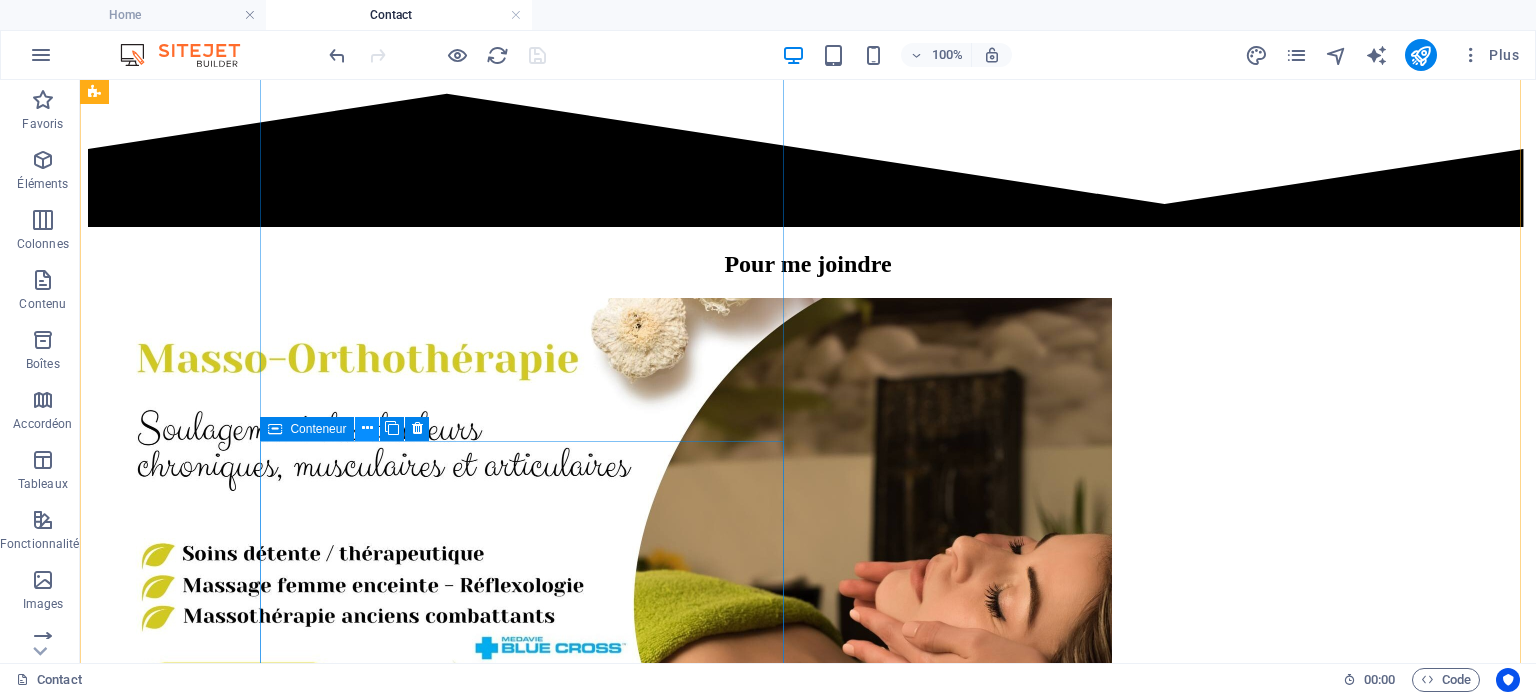 click at bounding box center [367, 428] 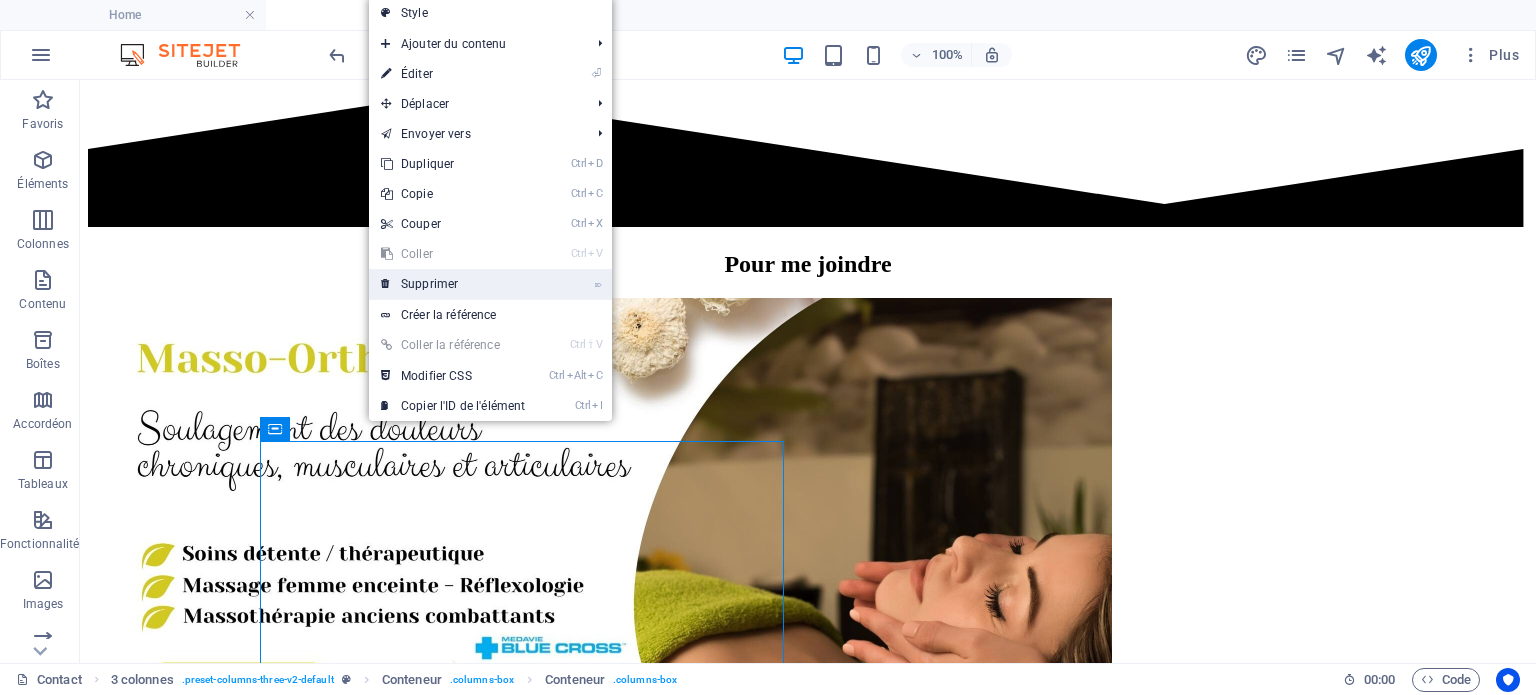 click on "⌦  Supprimer" at bounding box center [453, 284] 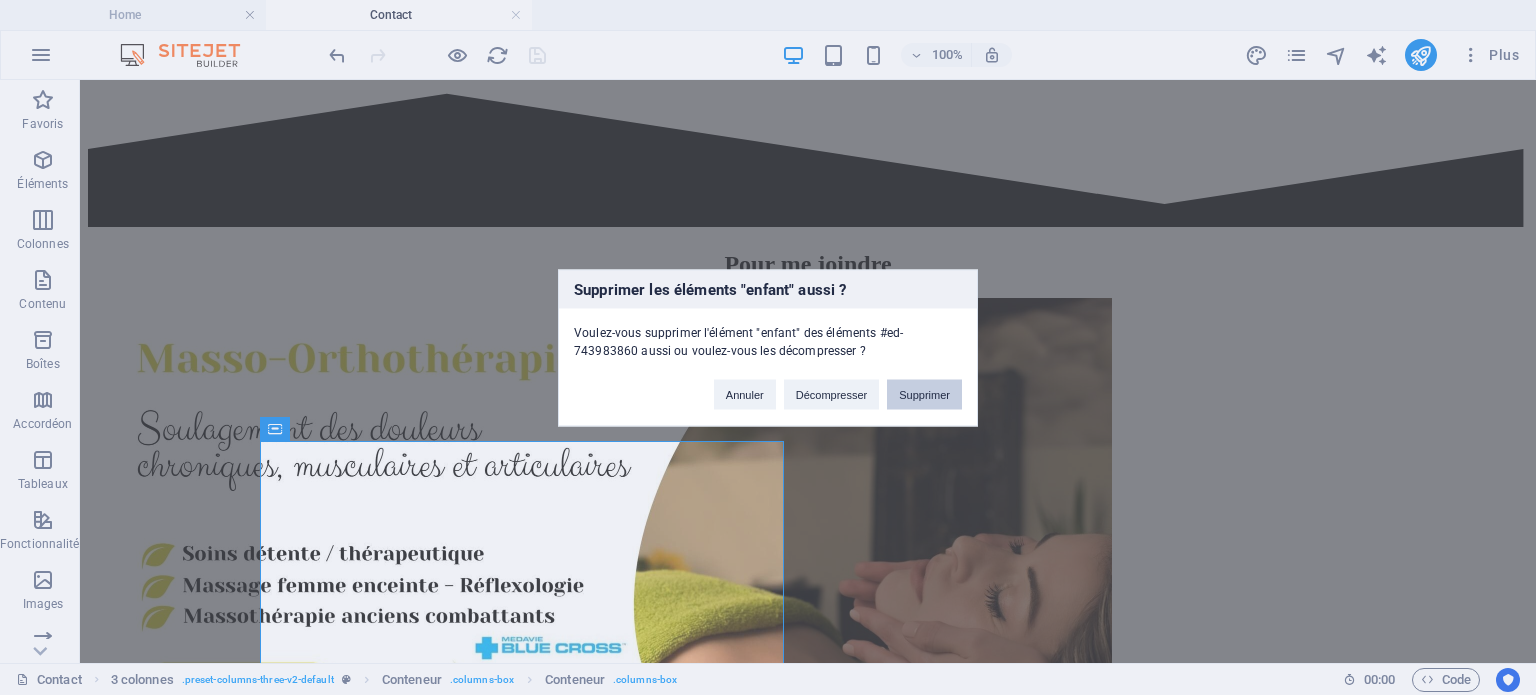 click on "Supprimer" at bounding box center [924, 394] 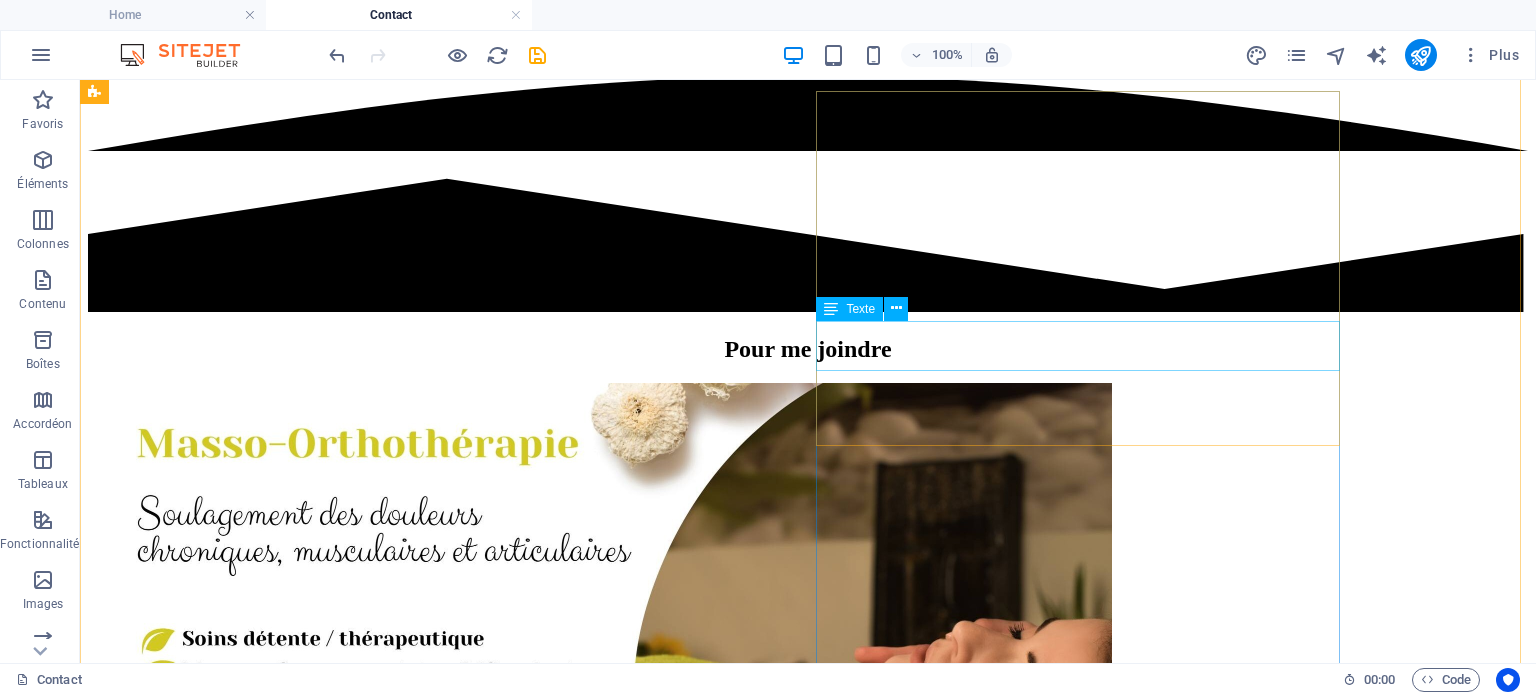 scroll, scrollTop: 200, scrollLeft: 0, axis: vertical 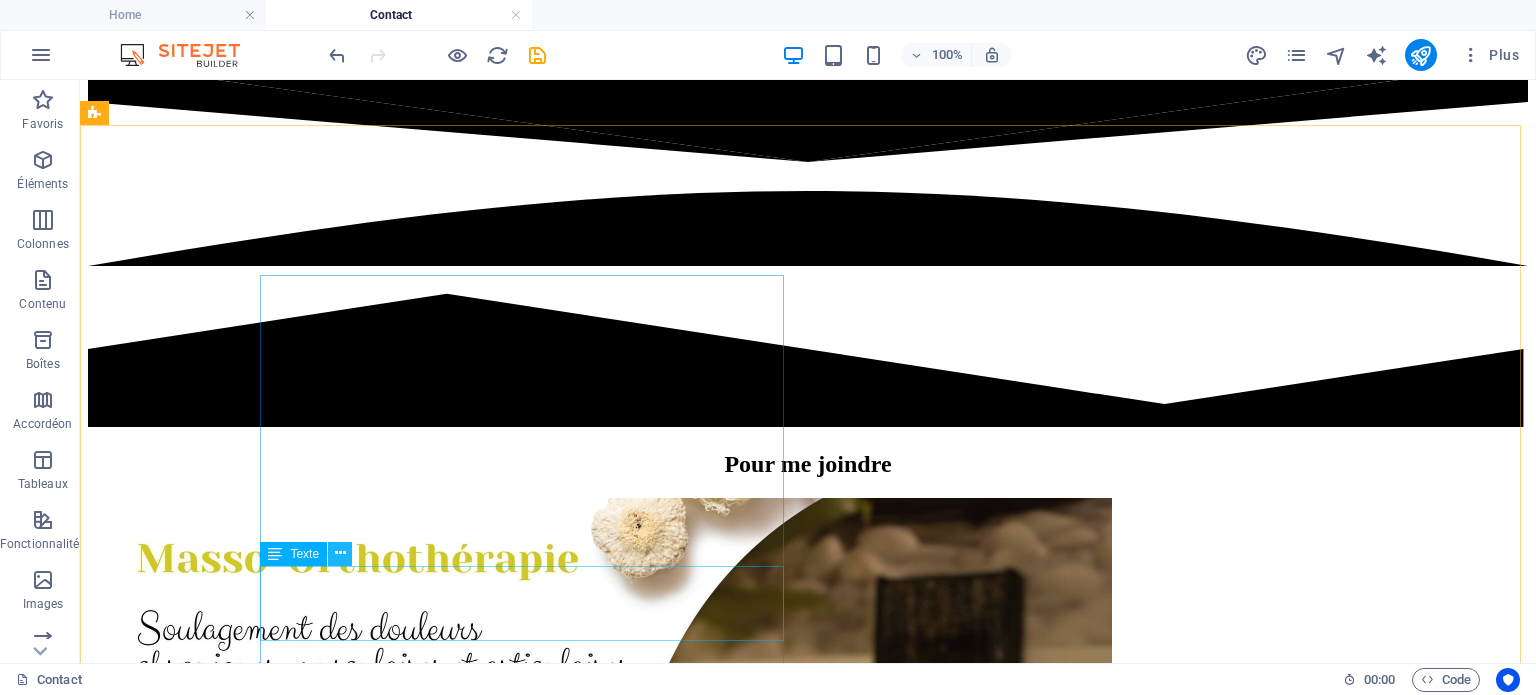 click at bounding box center (340, 553) 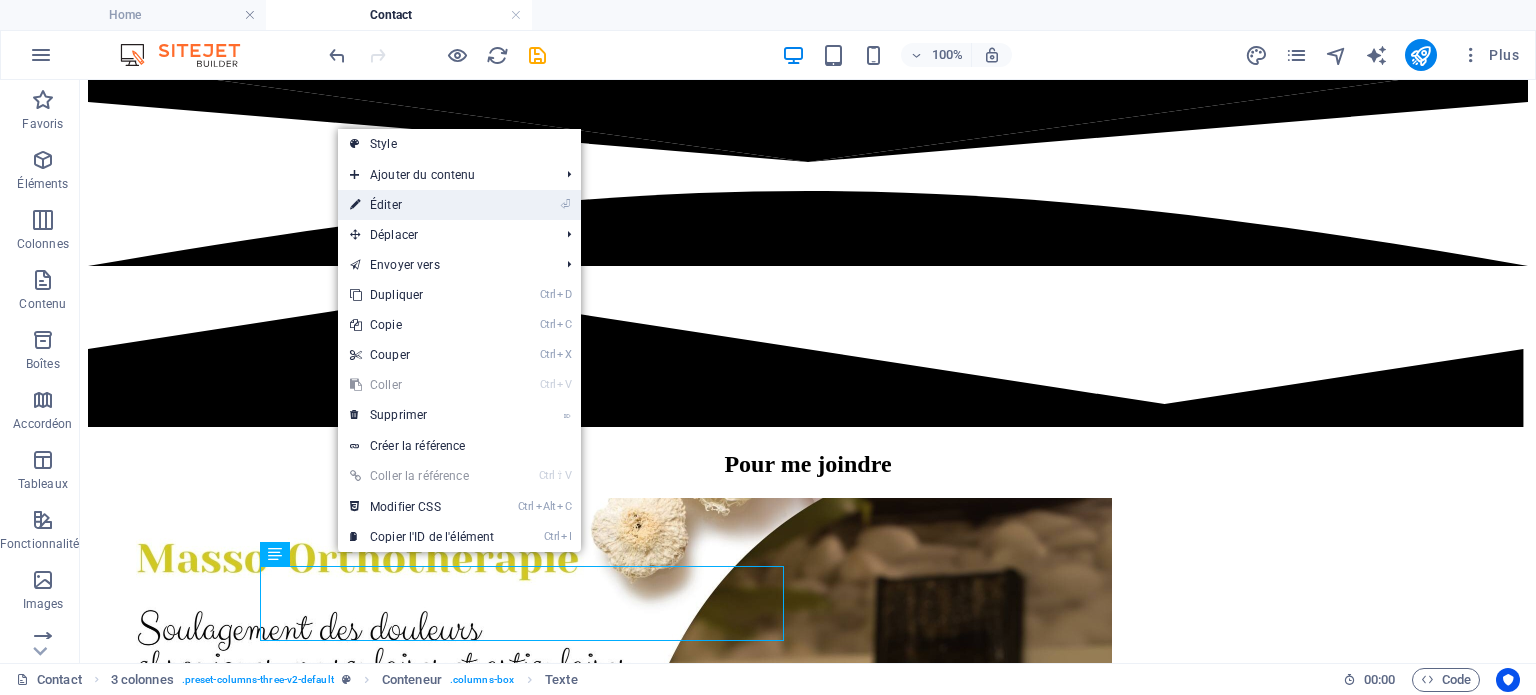 click on "⏎  Éditer" at bounding box center (422, 205) 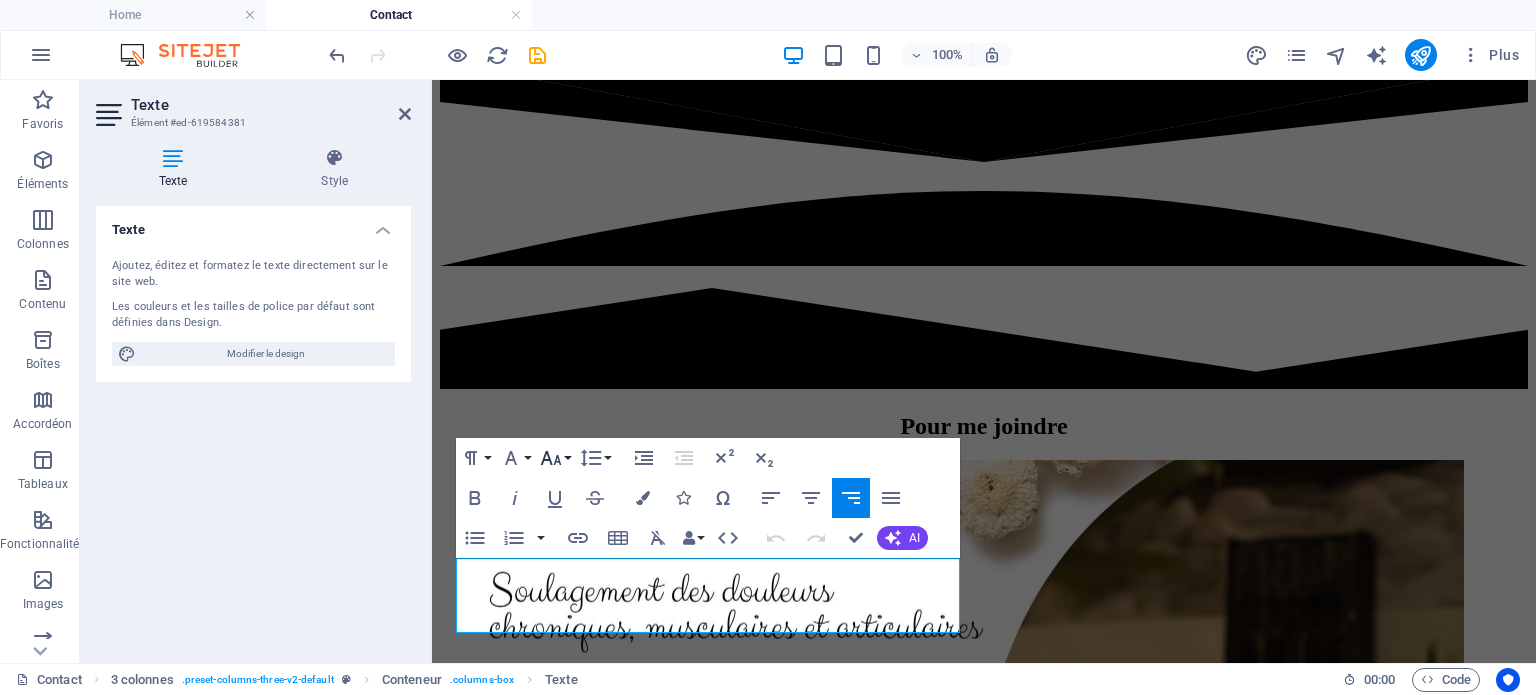 click on "Font Size" at bounding box center [555, 458] 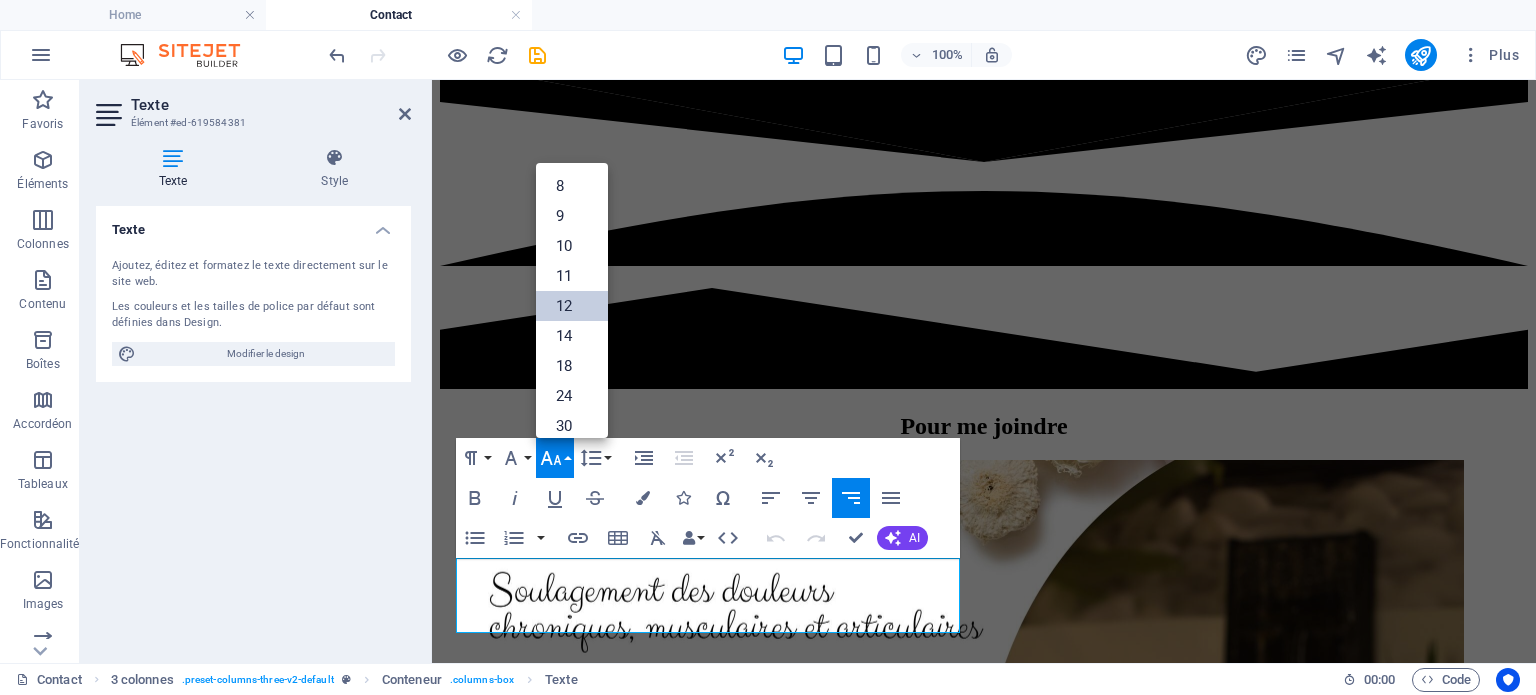 click on "12" at bounding box center [572, 306] 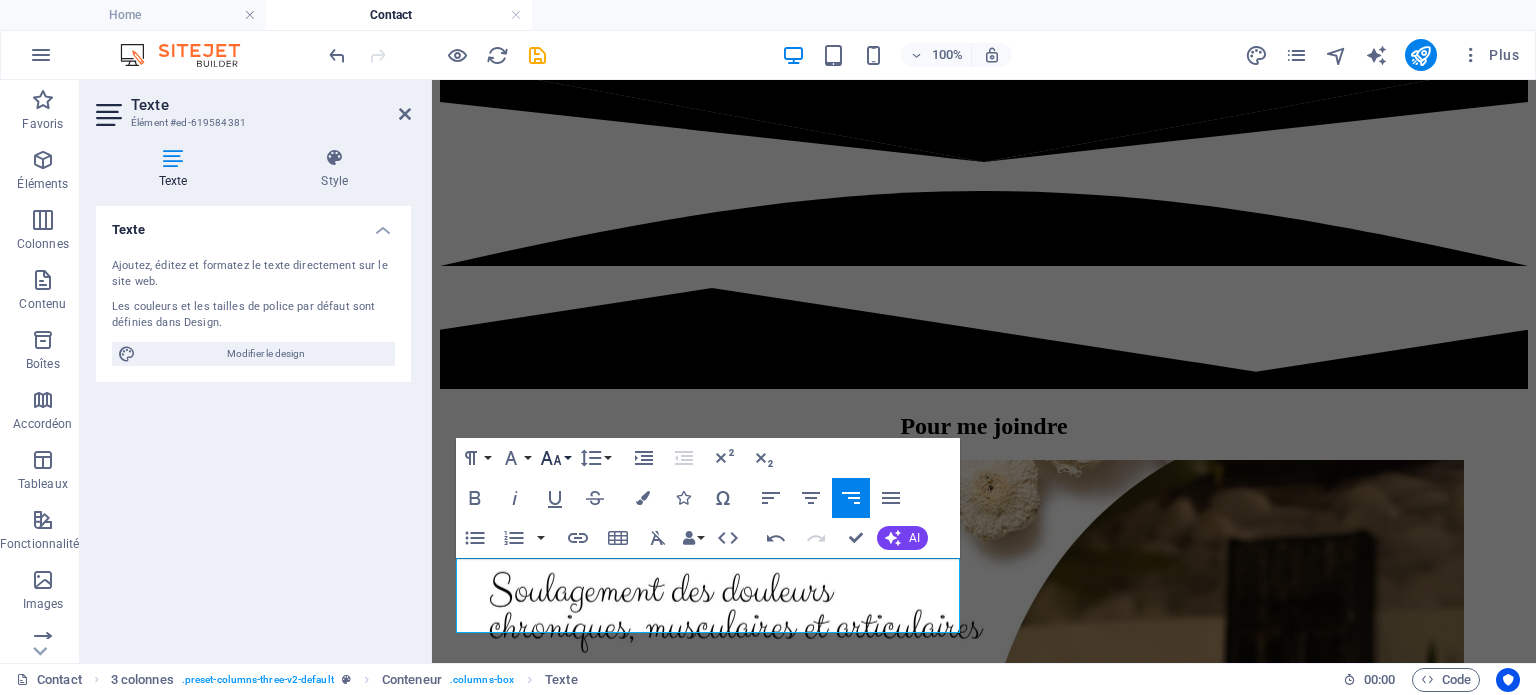 click on "Font Size" at bounding box center (555, 458) 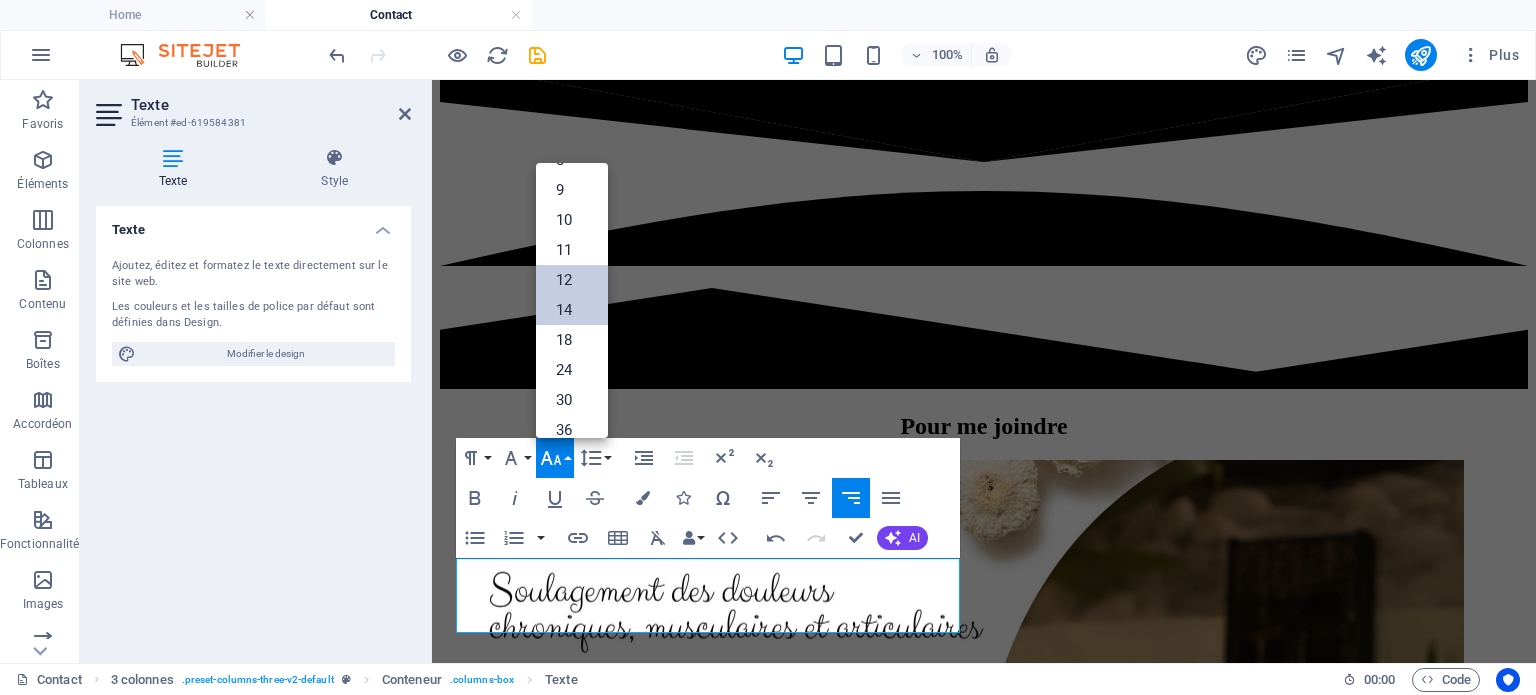 scroll, scrollTop: 0, scrollLeft: 0, axis: both 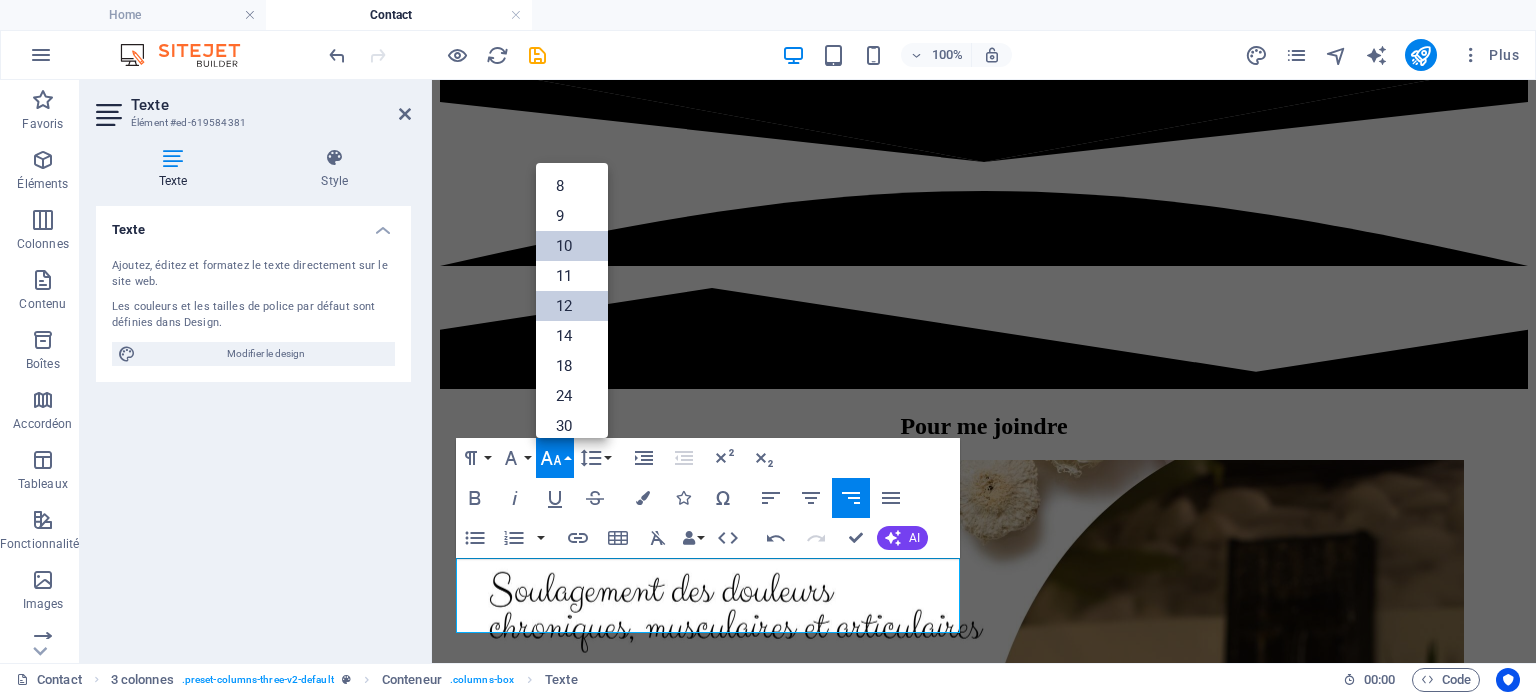 click on "10" at bounding box center [572, 246] 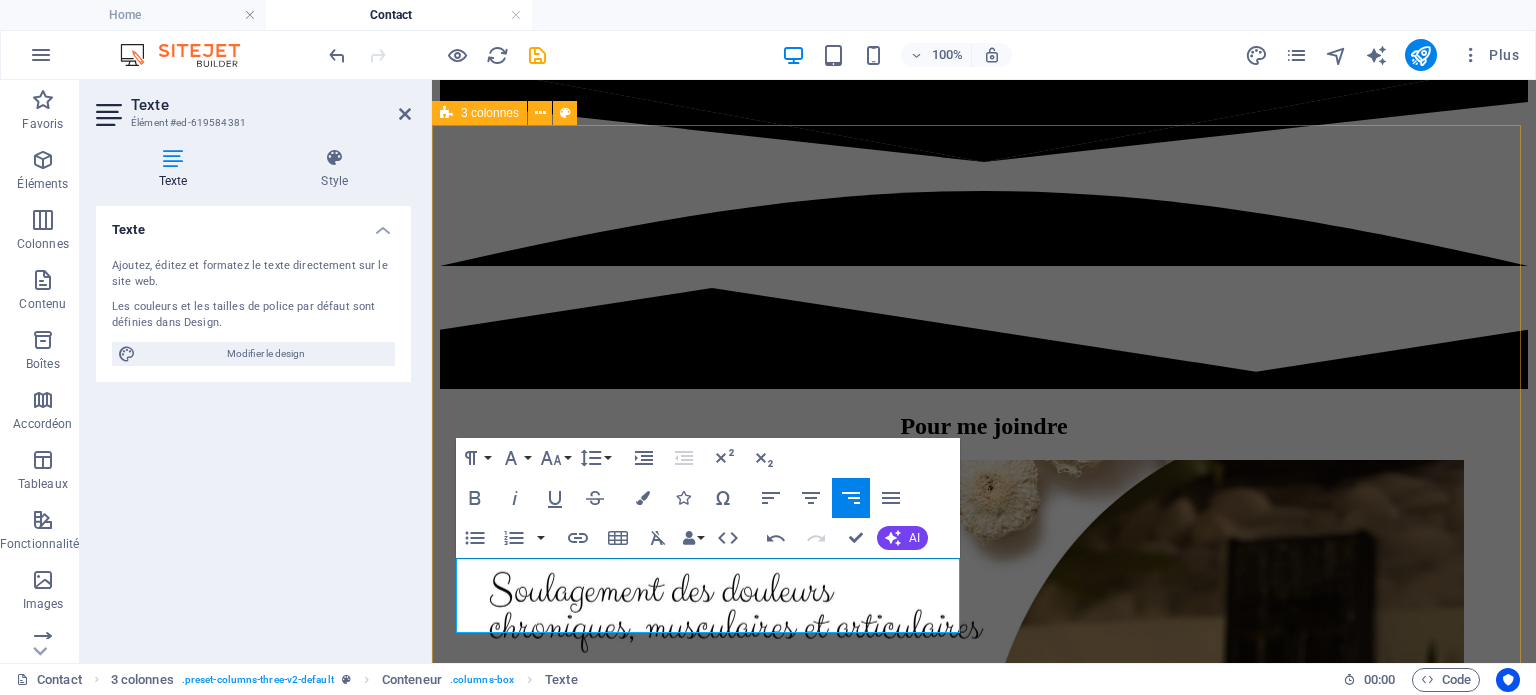 drag, startPoint x: 810, startPoint y: 573, endPoint x: 992, endPoint y: 575, distance: 182.01099 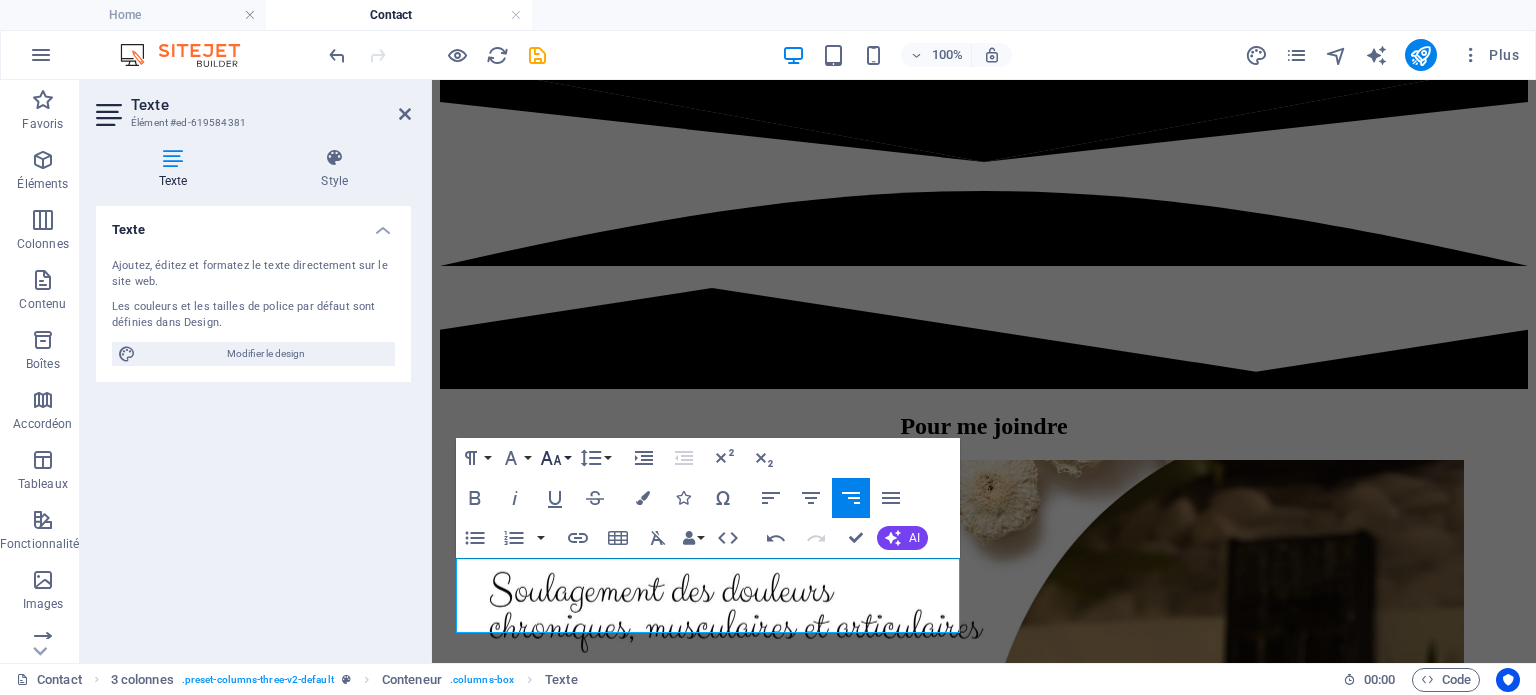 click on "Font Size" at bounding box center [555, 458] 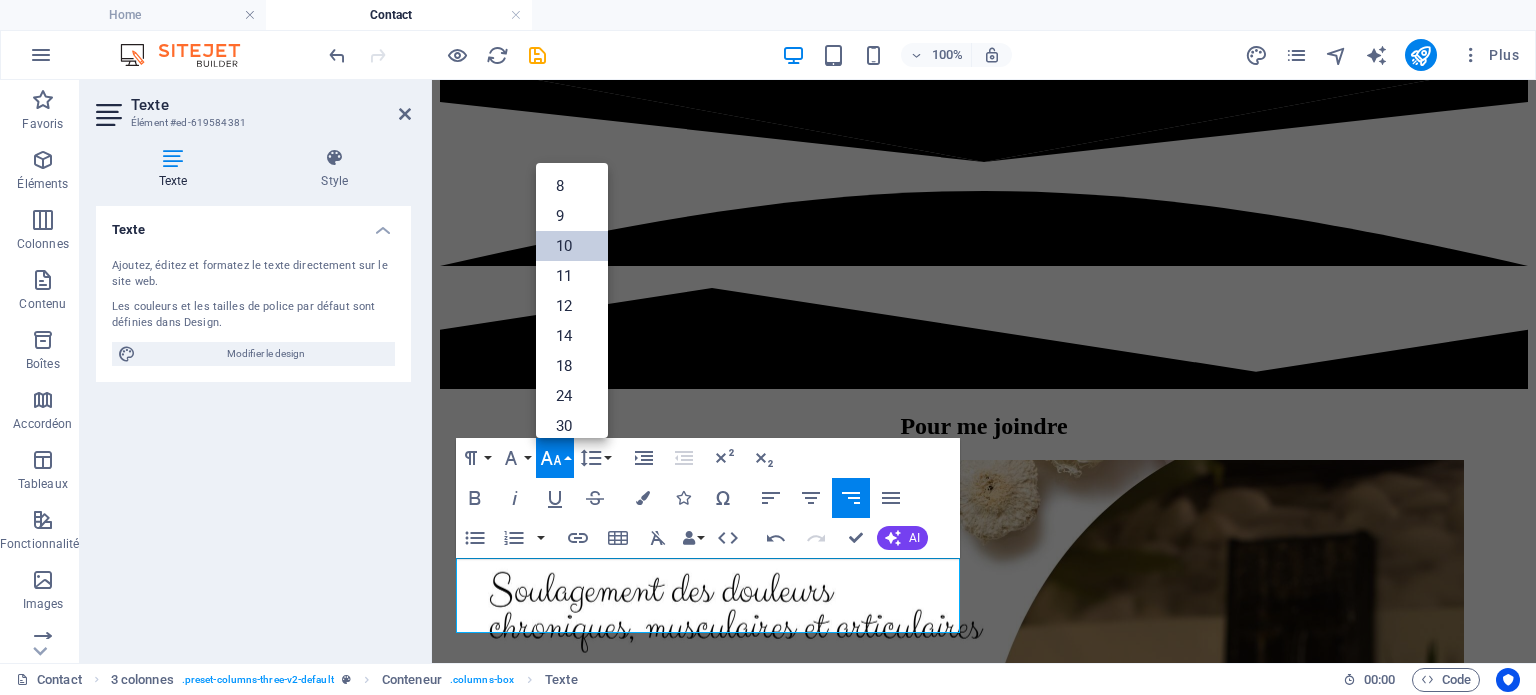 scroll, scrollTop: 83, scrollLeft: 0, axis: vertical 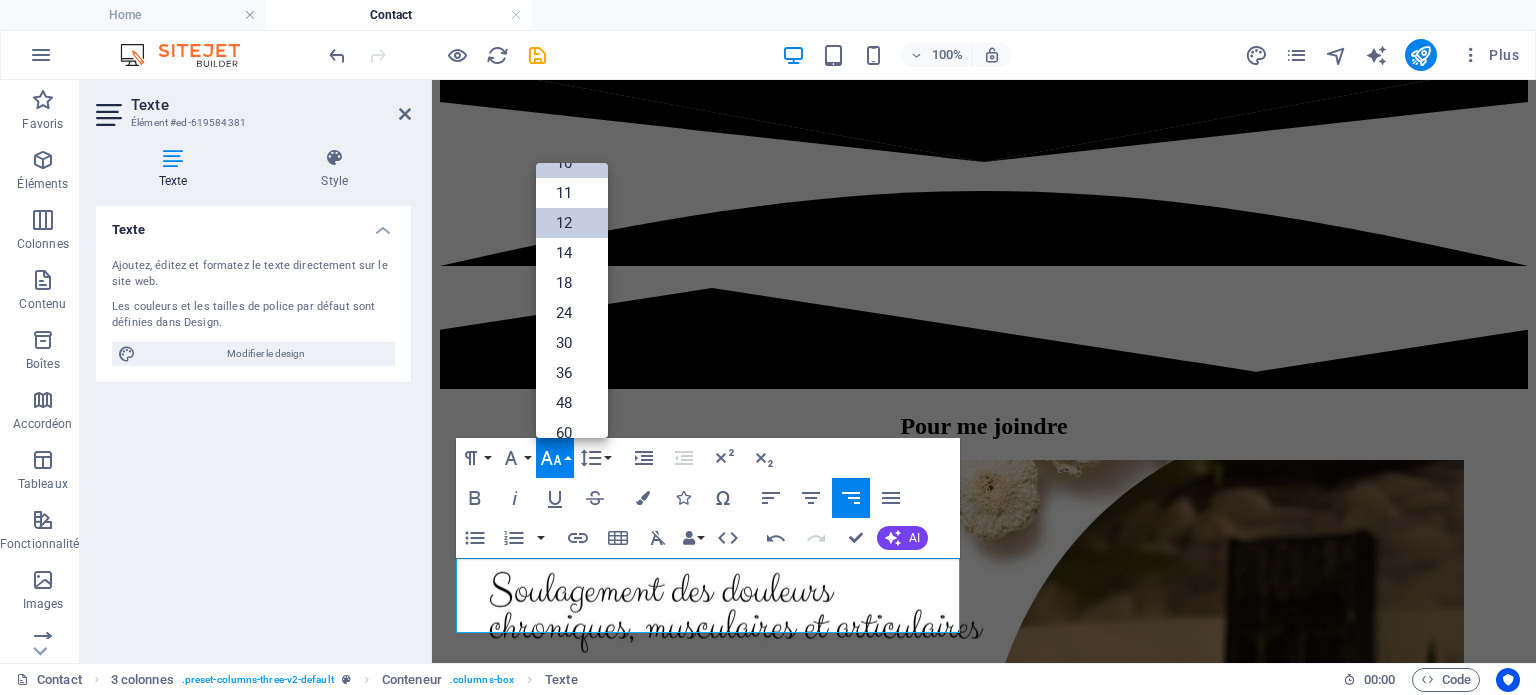 click on "12" at bounding box center [572, 223] 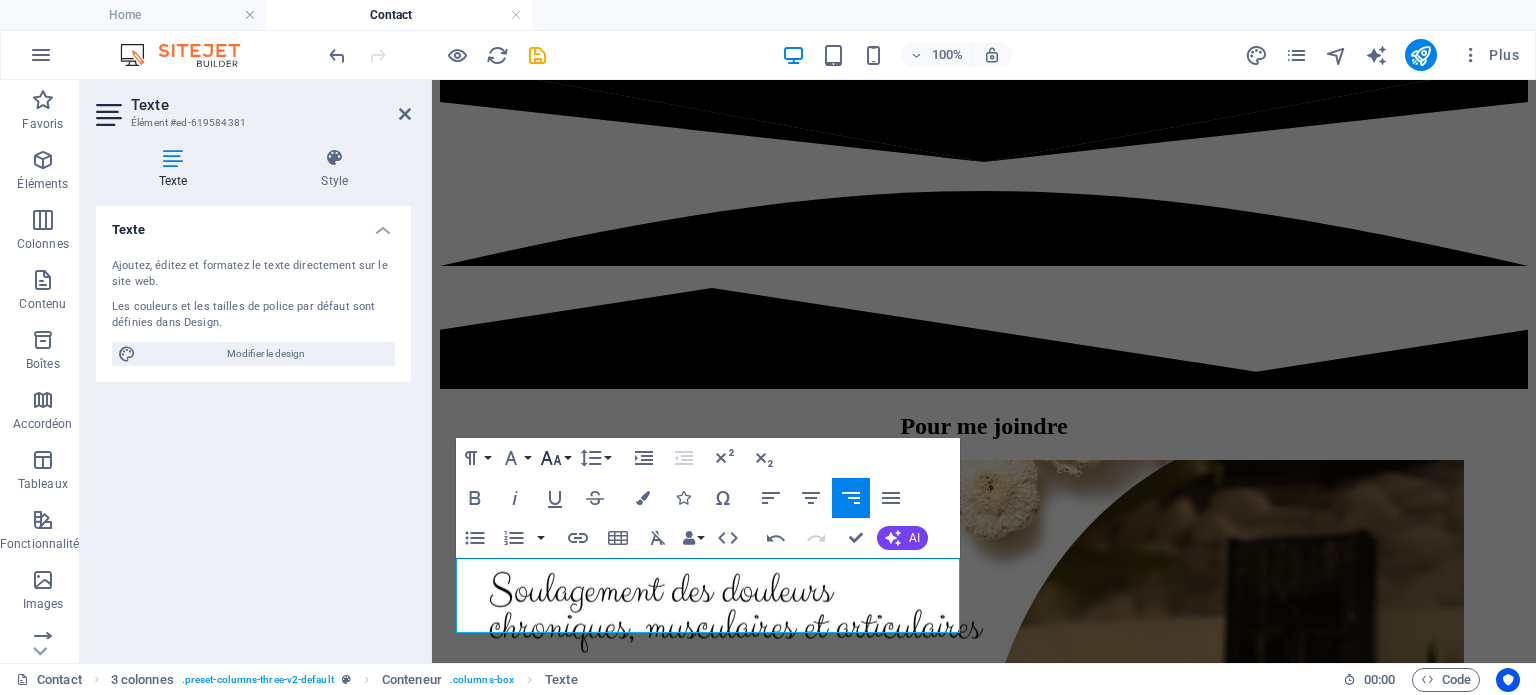 click 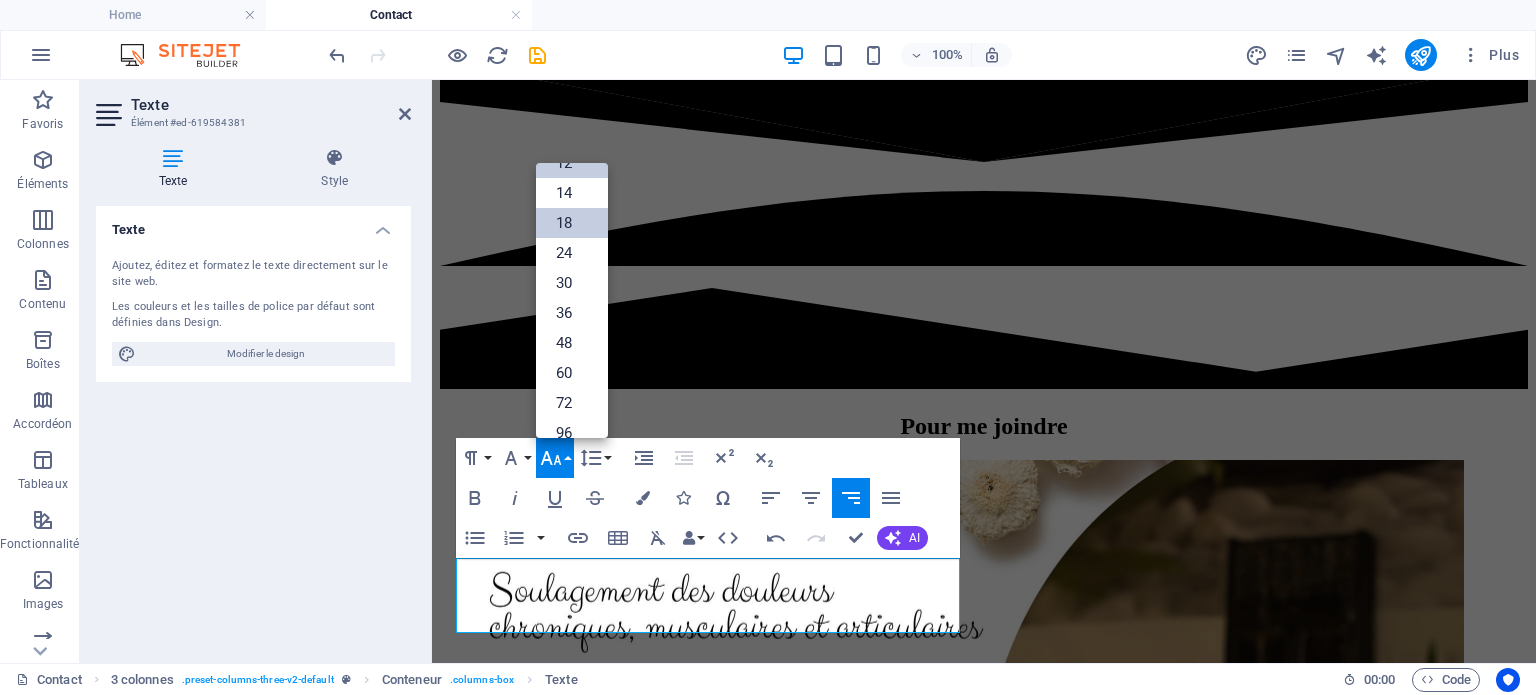 click on "18" at bounding box center [572, 223] 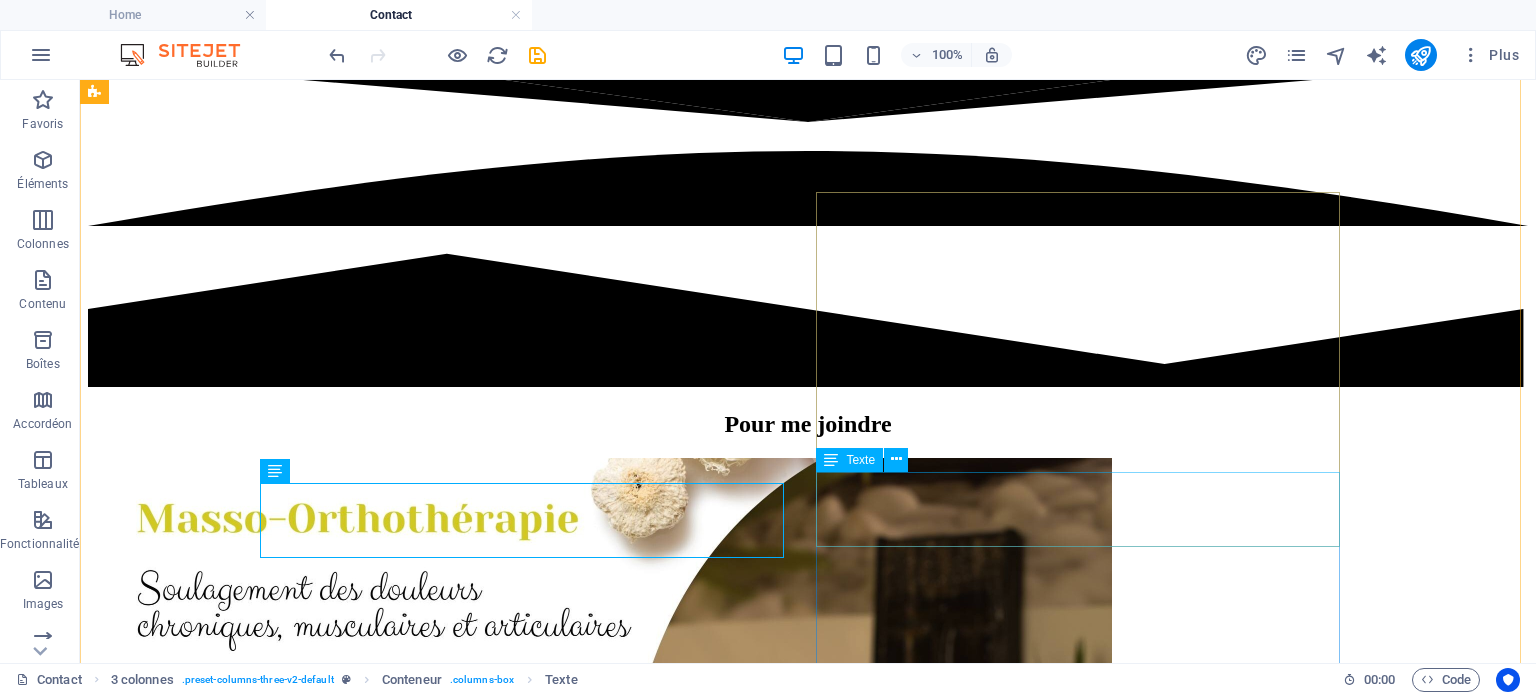 scroll, scrollTop: 208, scrollLeft: 0, axis: vertical 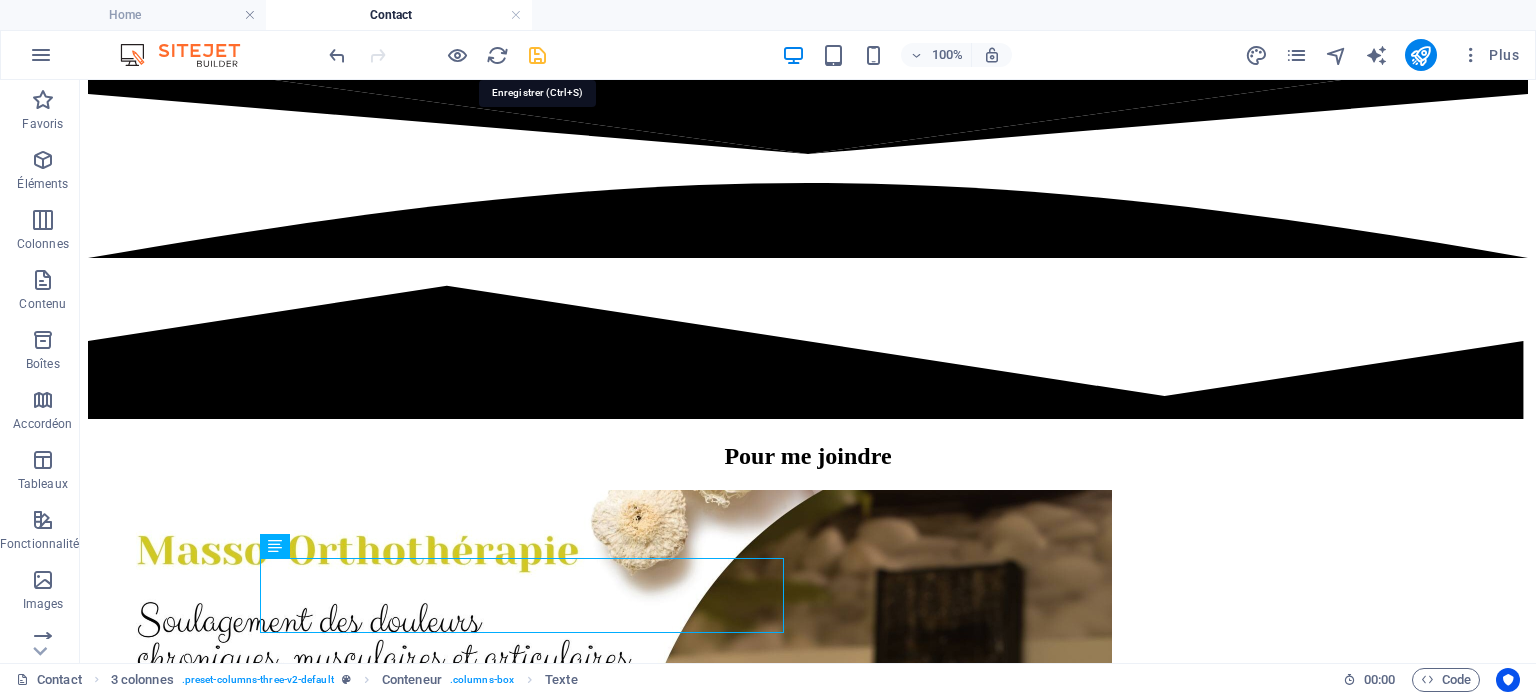 click at bounding box center (537, 55) 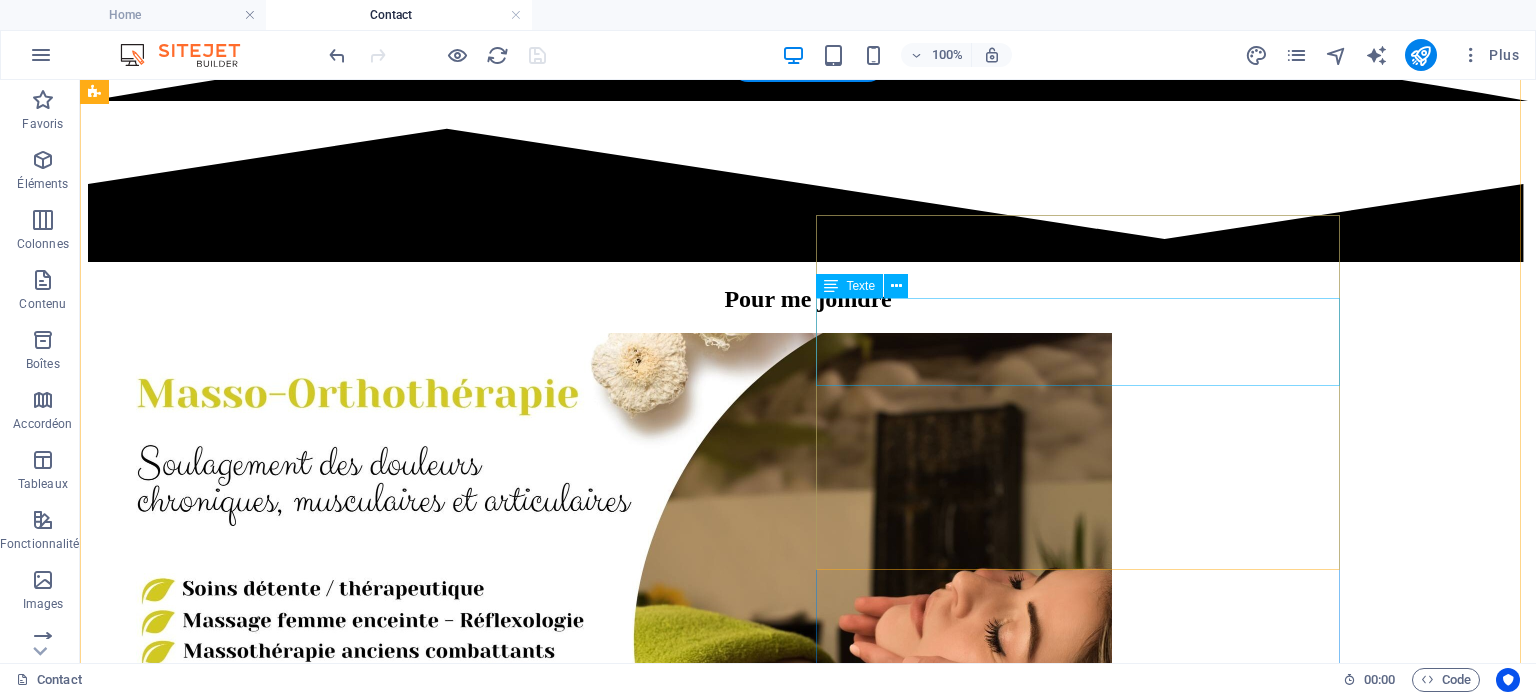 scroll, scrollTop: 0, scrollLeft: 0, axis: both 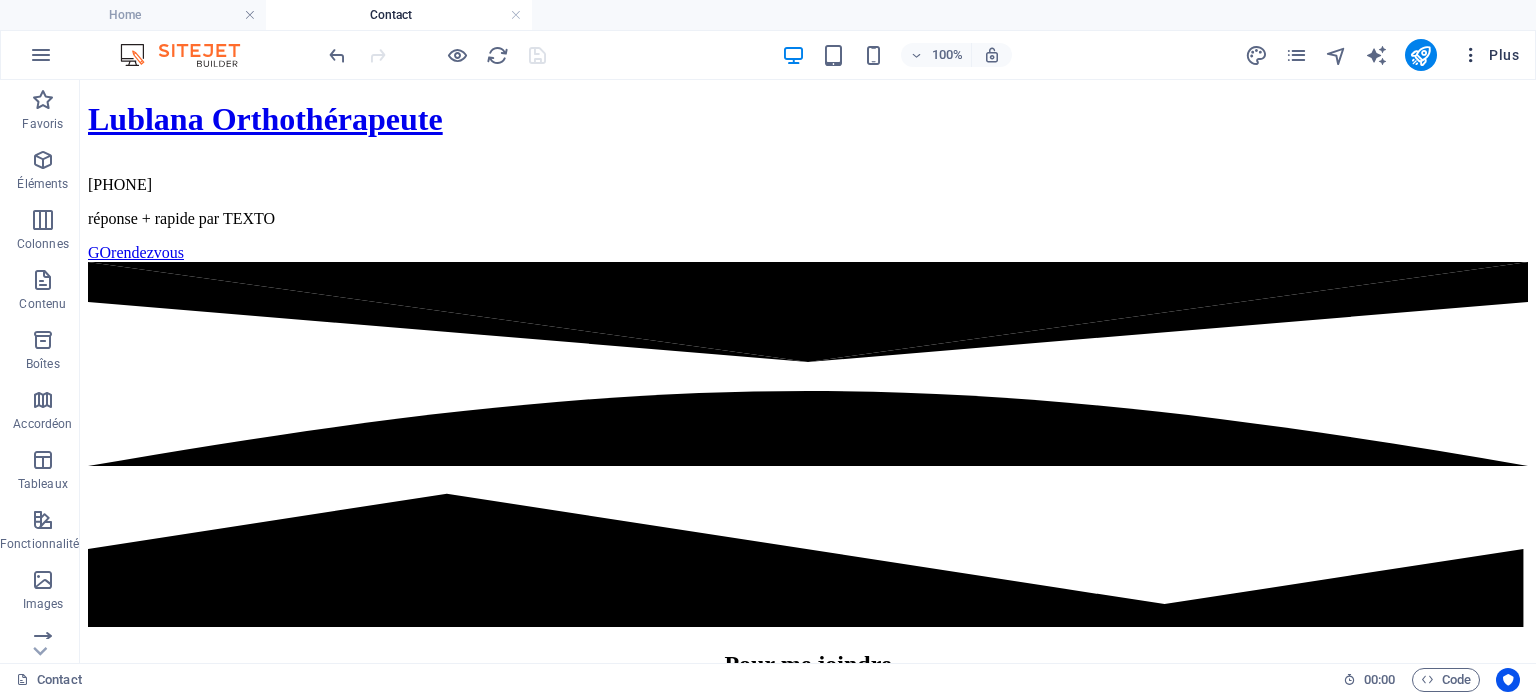 click on "Plus" at bounding box center (1490, 55) 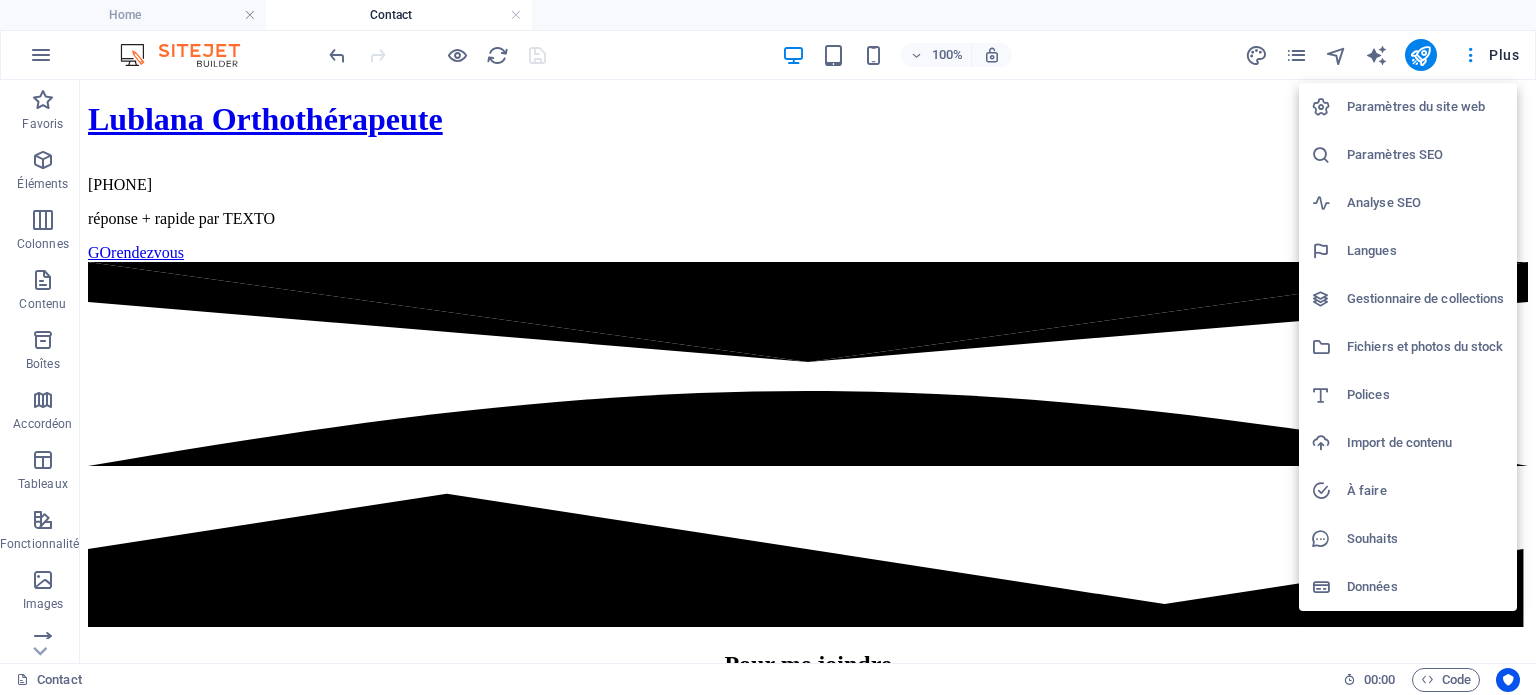 click on "Paramètres SEO" at bounding box center [1426, 155] 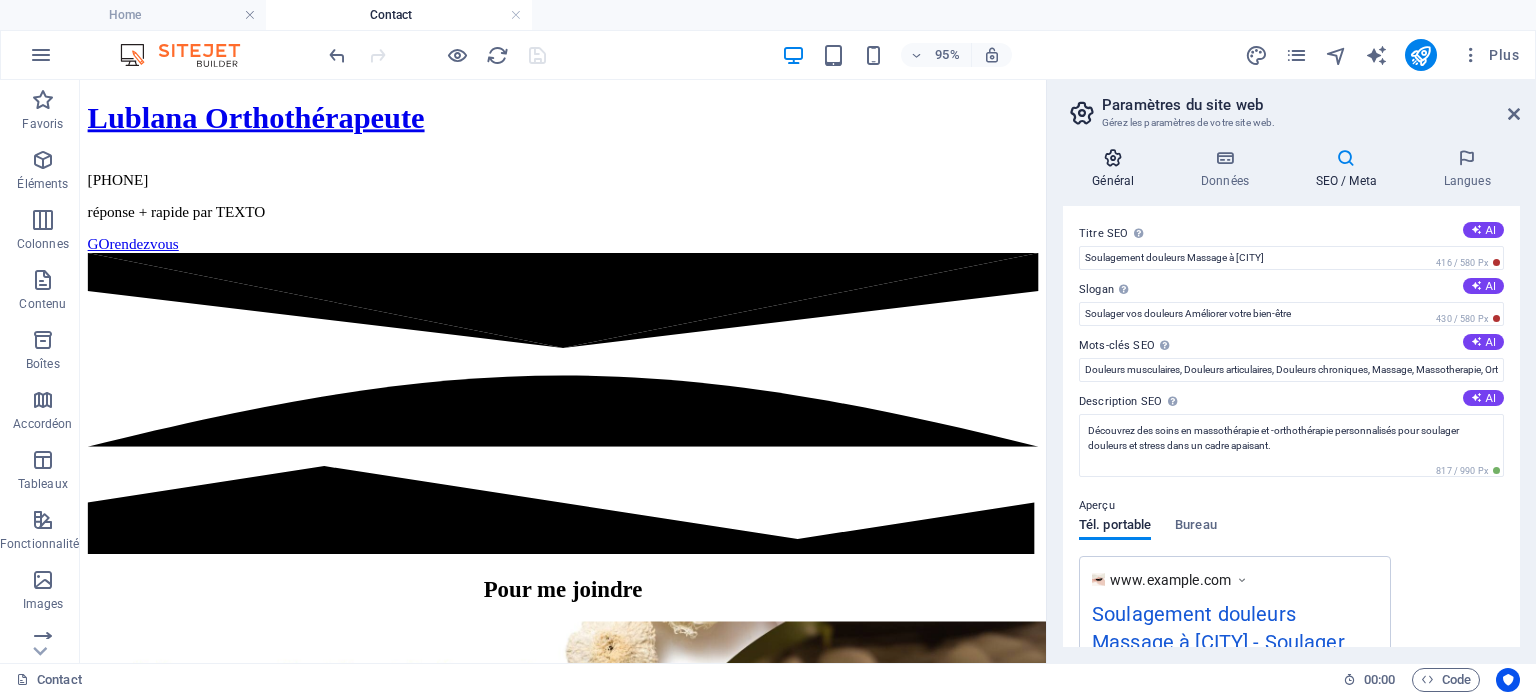 click at bounding box center [1113, 158] 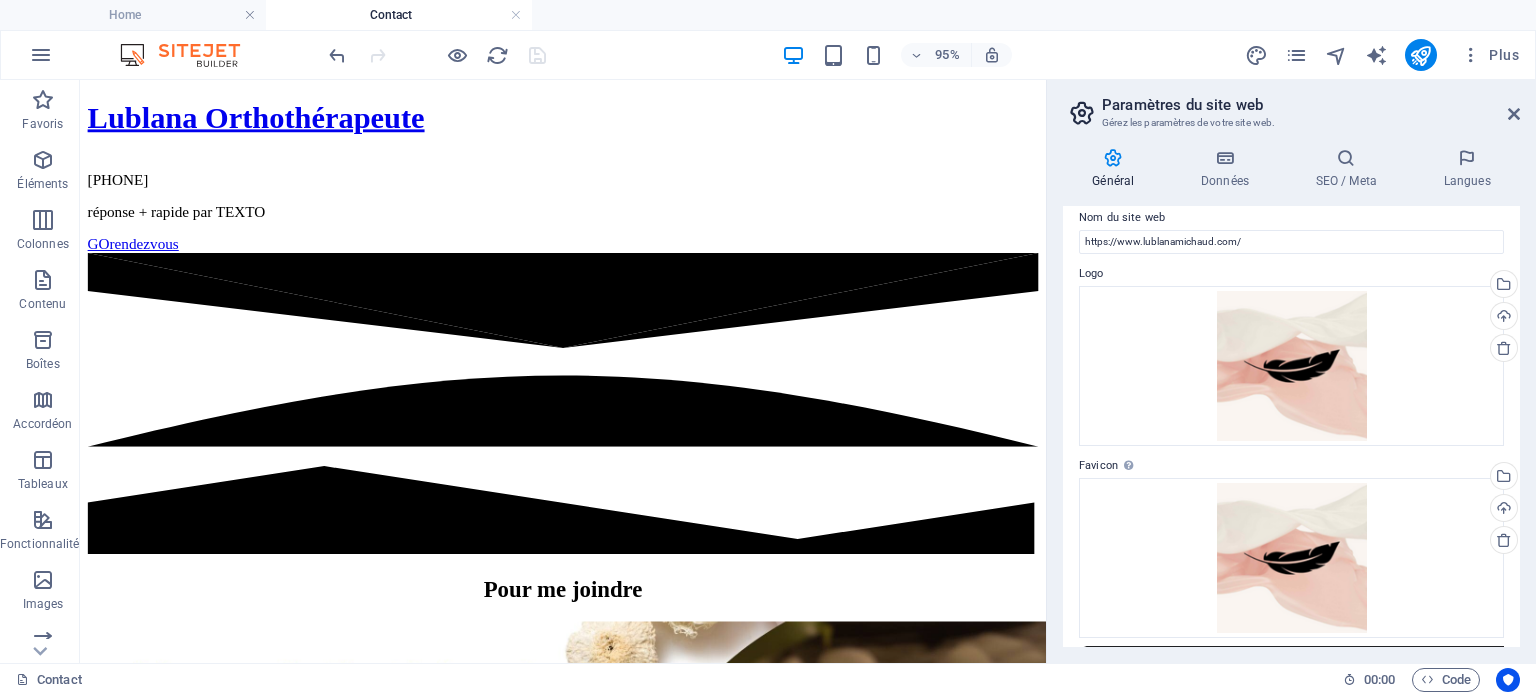 scroll, scrollTop: 0, scrollLeft: 0, axis: both 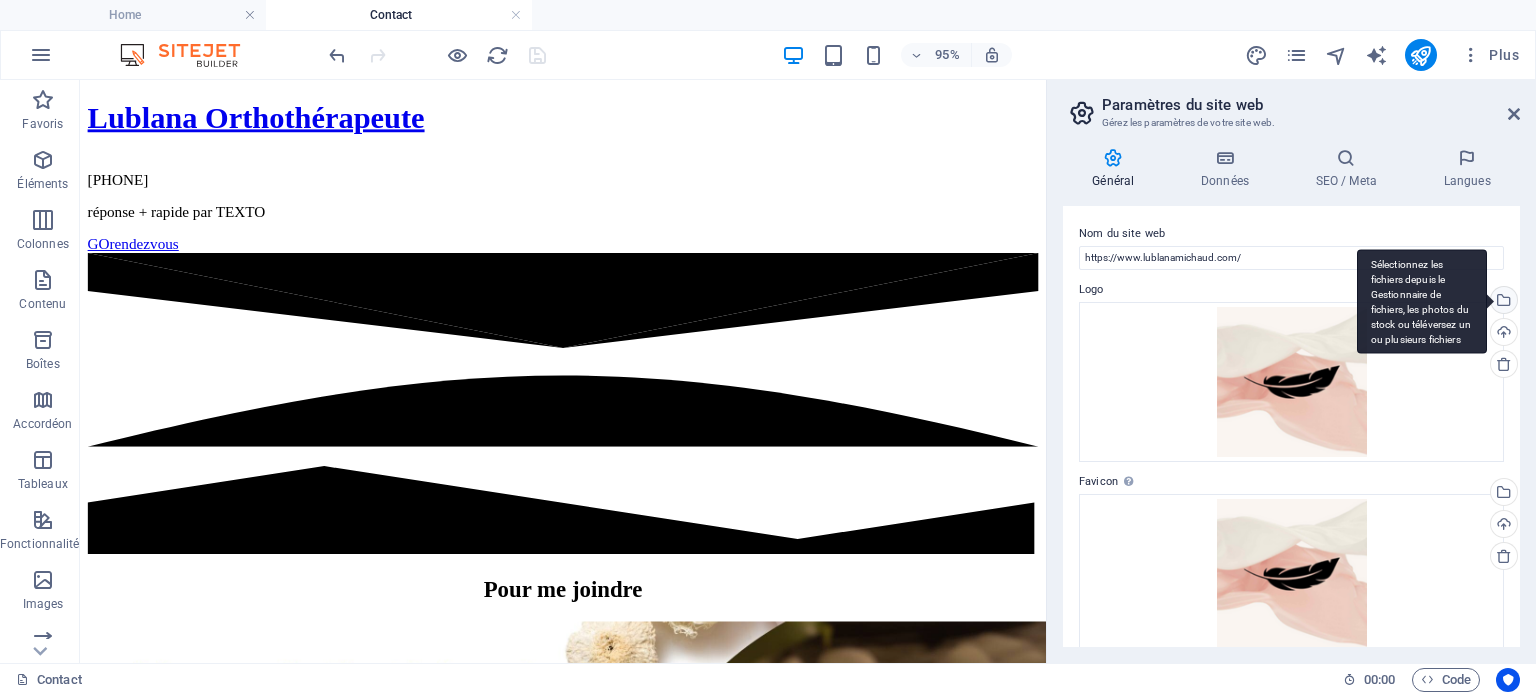click on "Sélectionnez les fichiers depuis le Gestionnaire de fichiers, les photos du stock ou téléversez un ou plusieurs fichiers" at bounding box center [1422, 301] 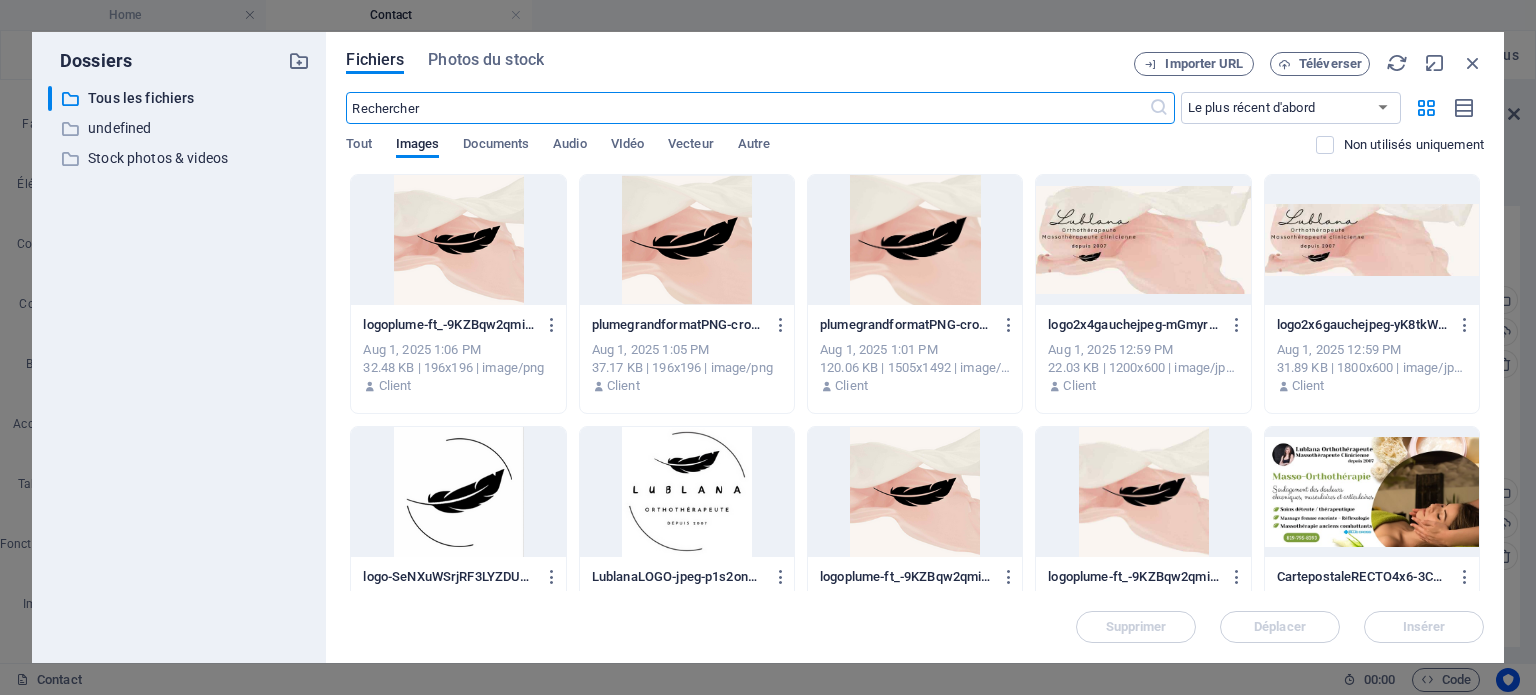 click at bounding box center (1372, 240) 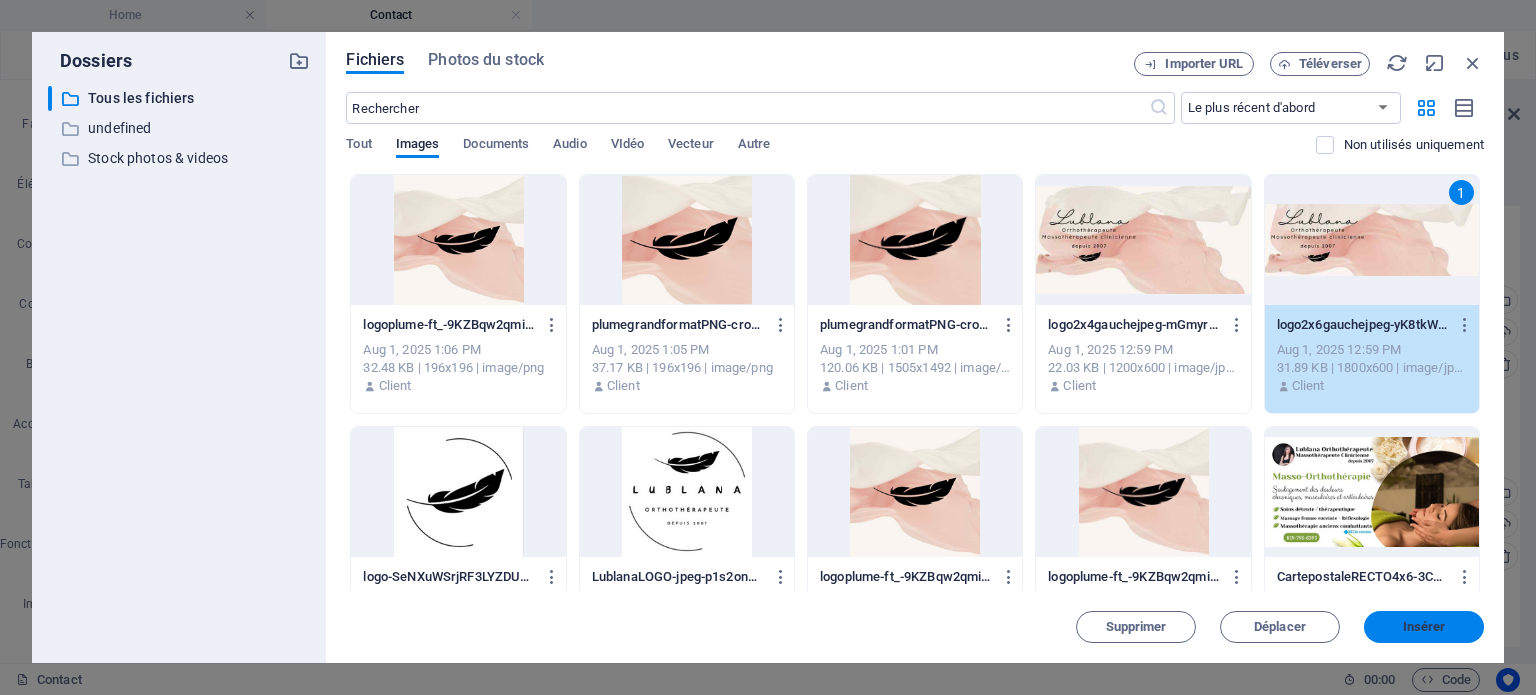 click on "Insérer" at bounding box center [1424, 627] 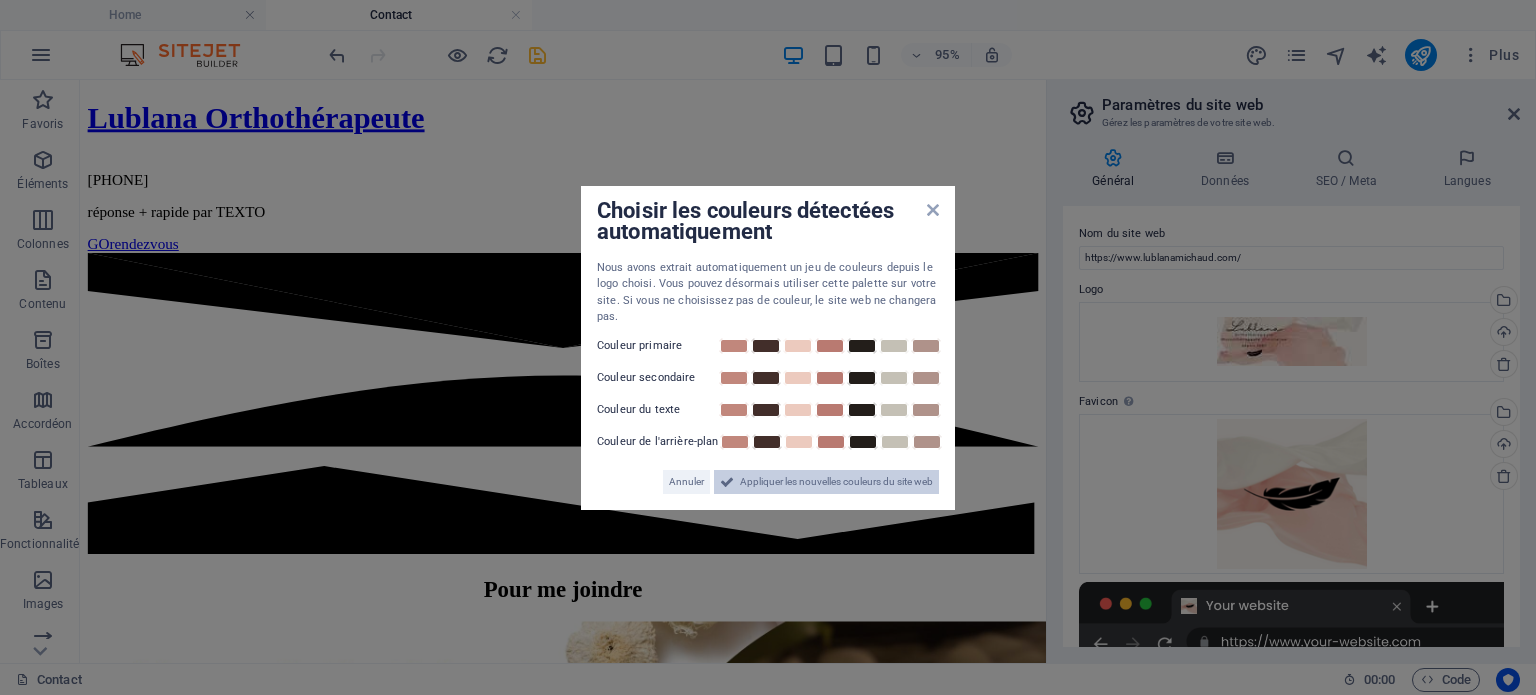 click on "Appliquer les nouvelles couleurs du site web" at bounding box center (836, 482) 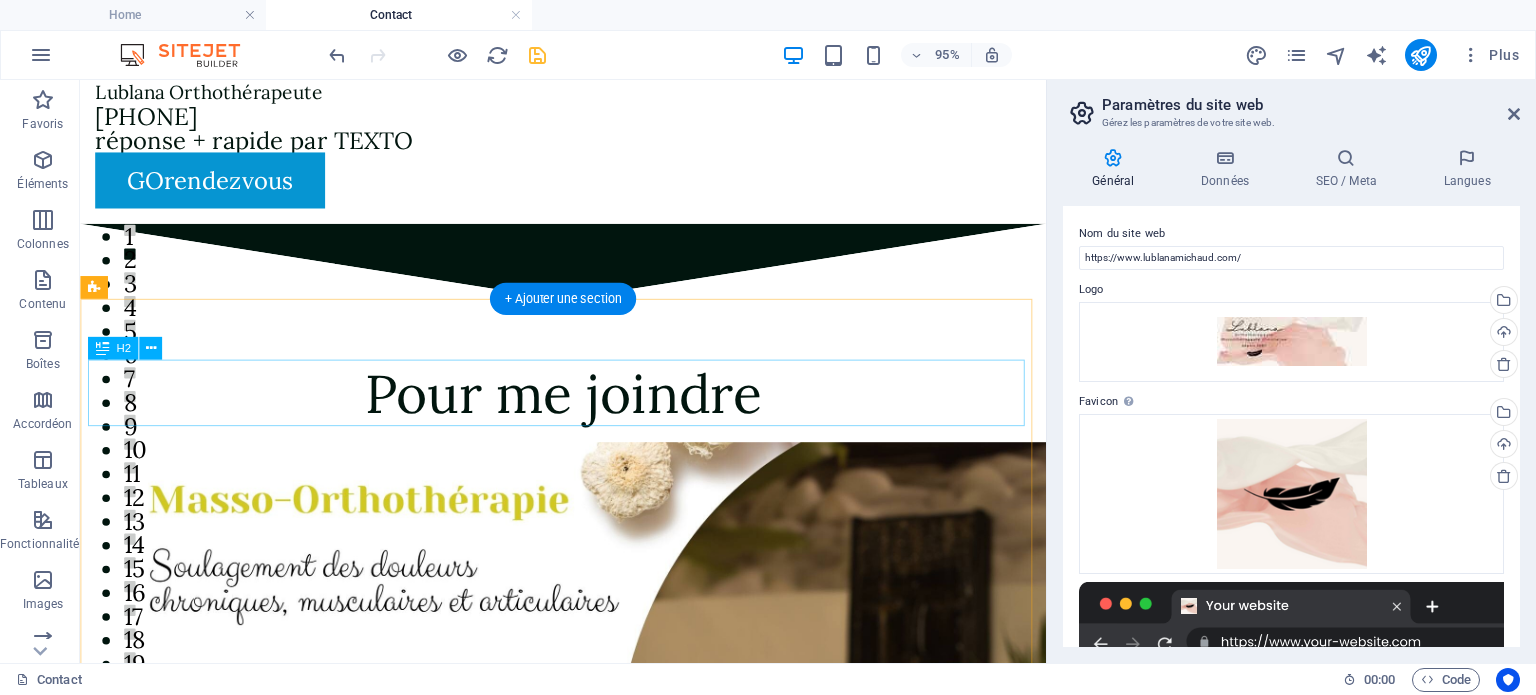 scroll, scrollTop: 0, scrollLeft: 0, axis: both 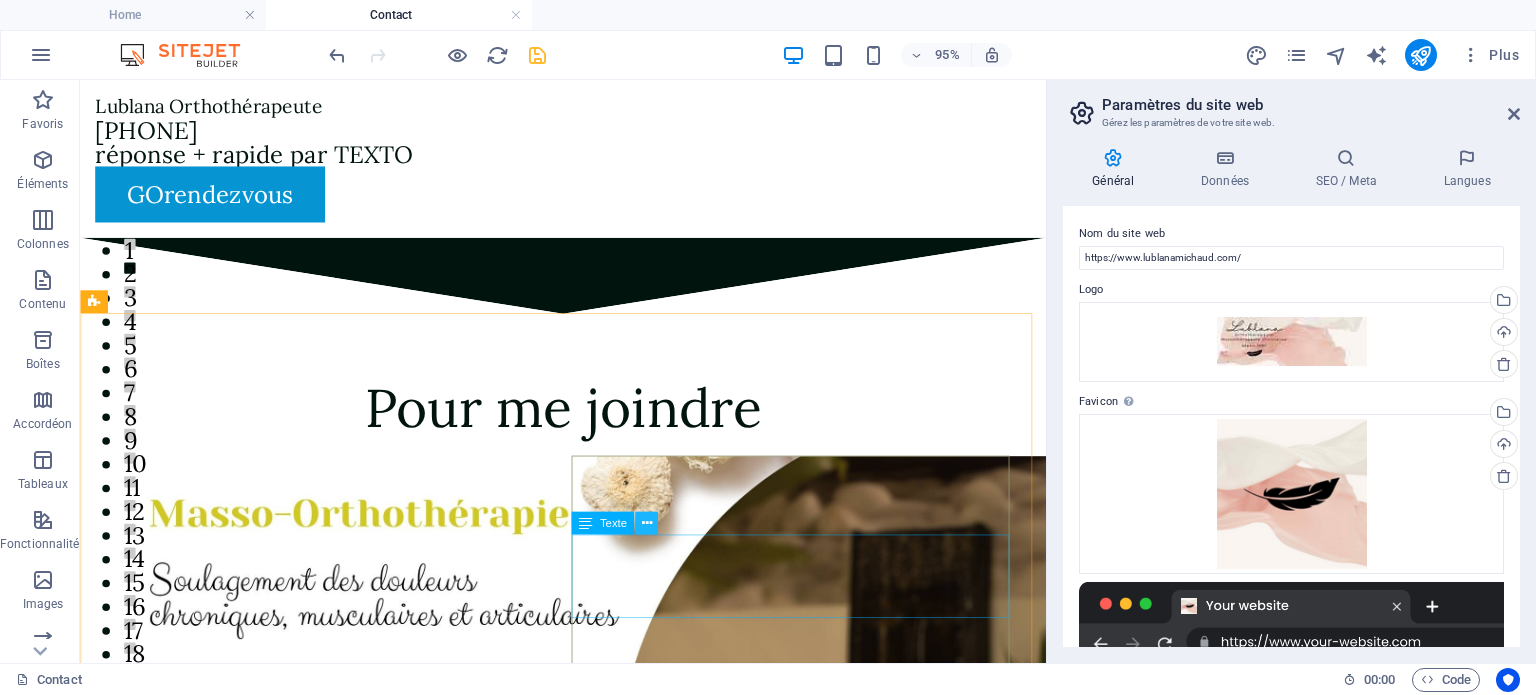 click at bounding box center [646, 523] 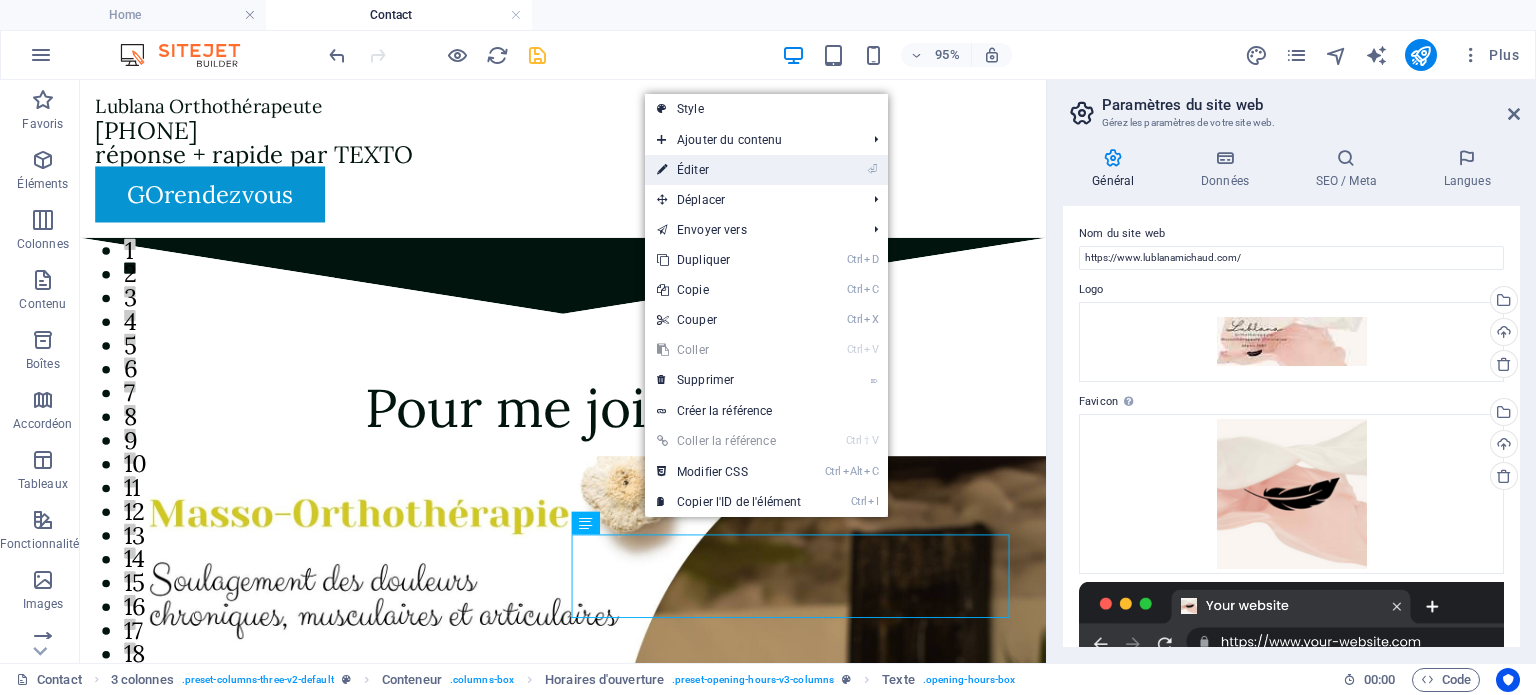 drag, startPoint x: 686, startPoint y: 164, endPoint x: 411, endPoint y: 139, distance: 276.13403 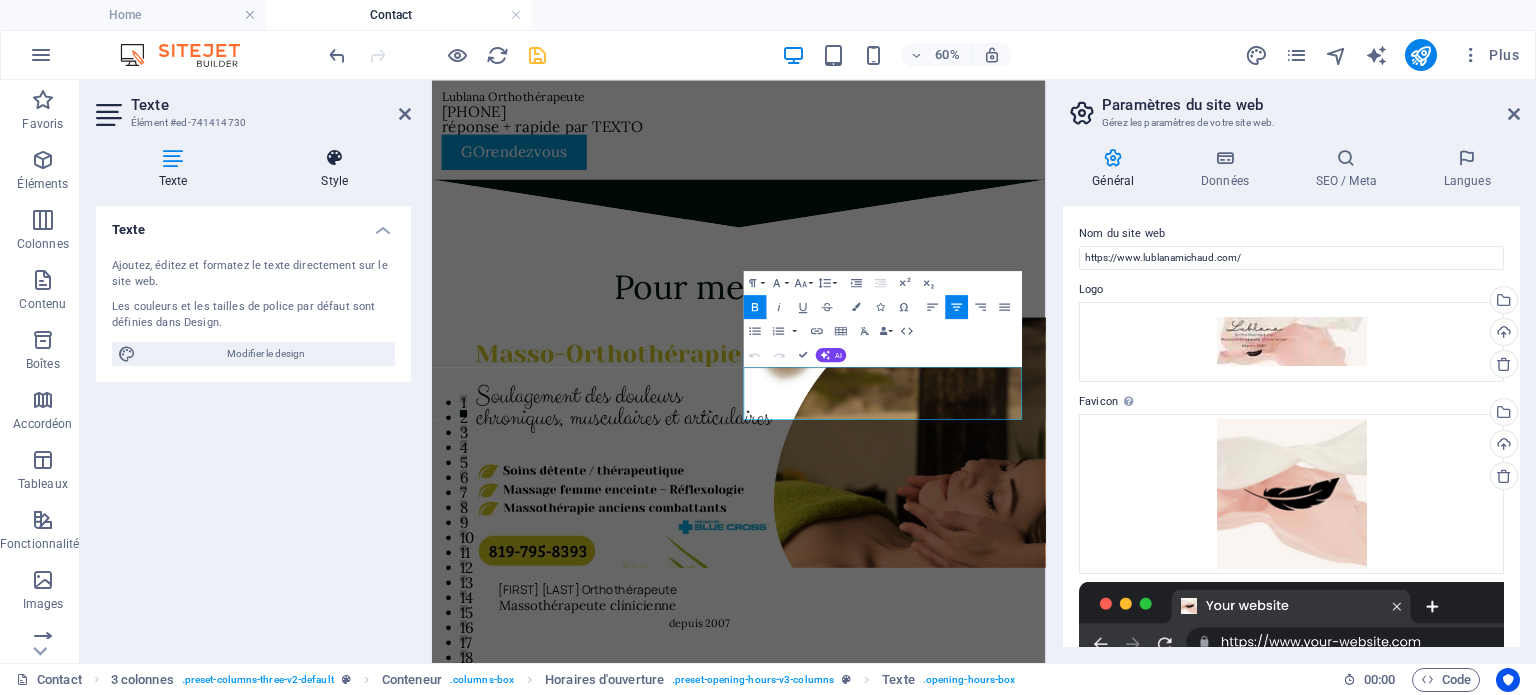 click at bounding box center (335, 158) 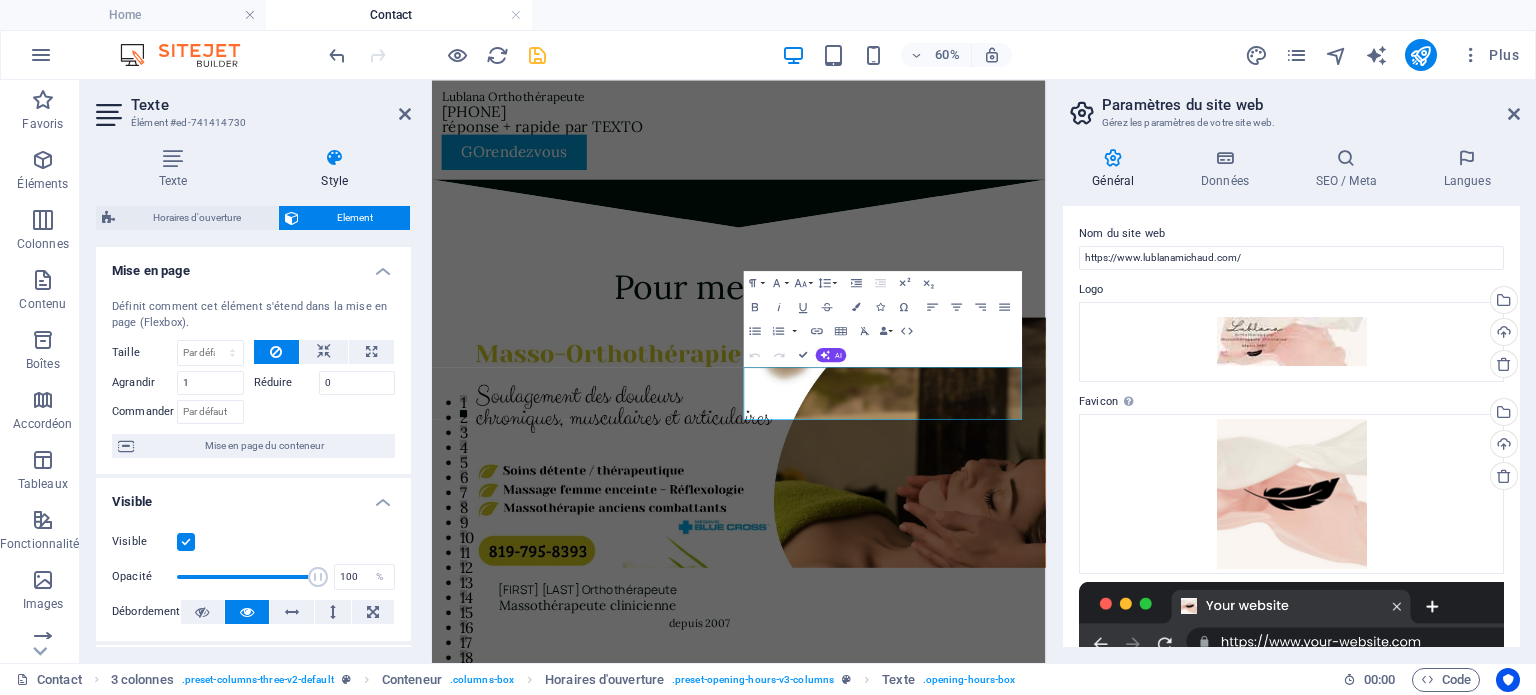 click at bounding box center (335, 158) 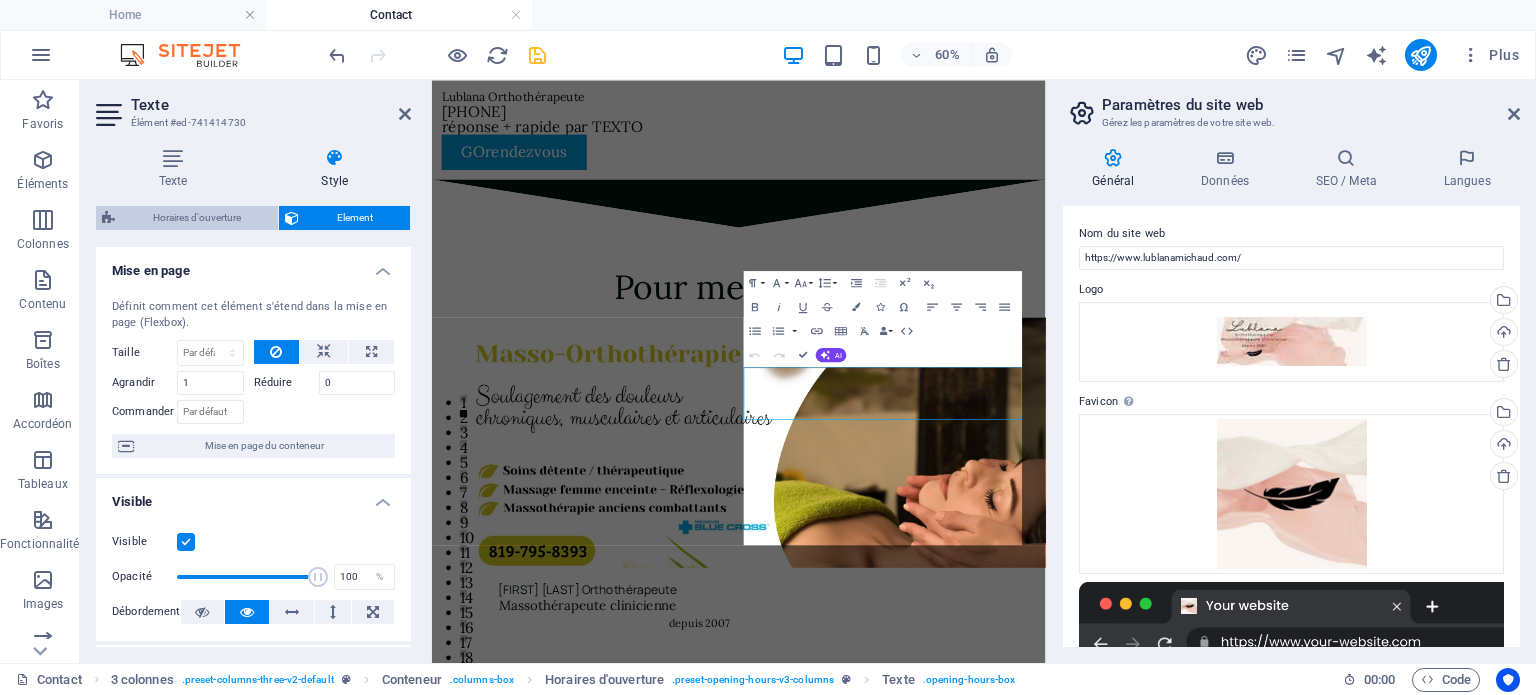 click on "Horaires d'ouverture" at bounding box center [196, 218] 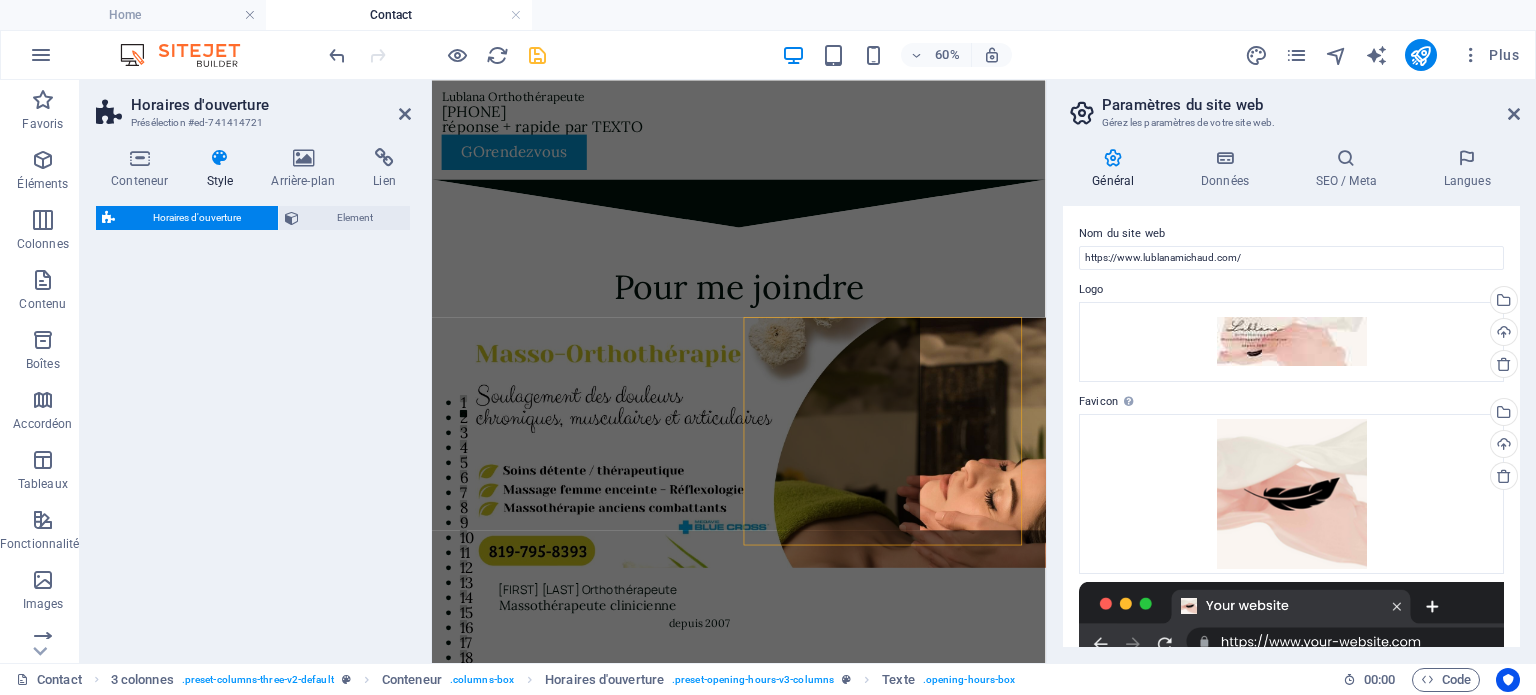 select on "rem" 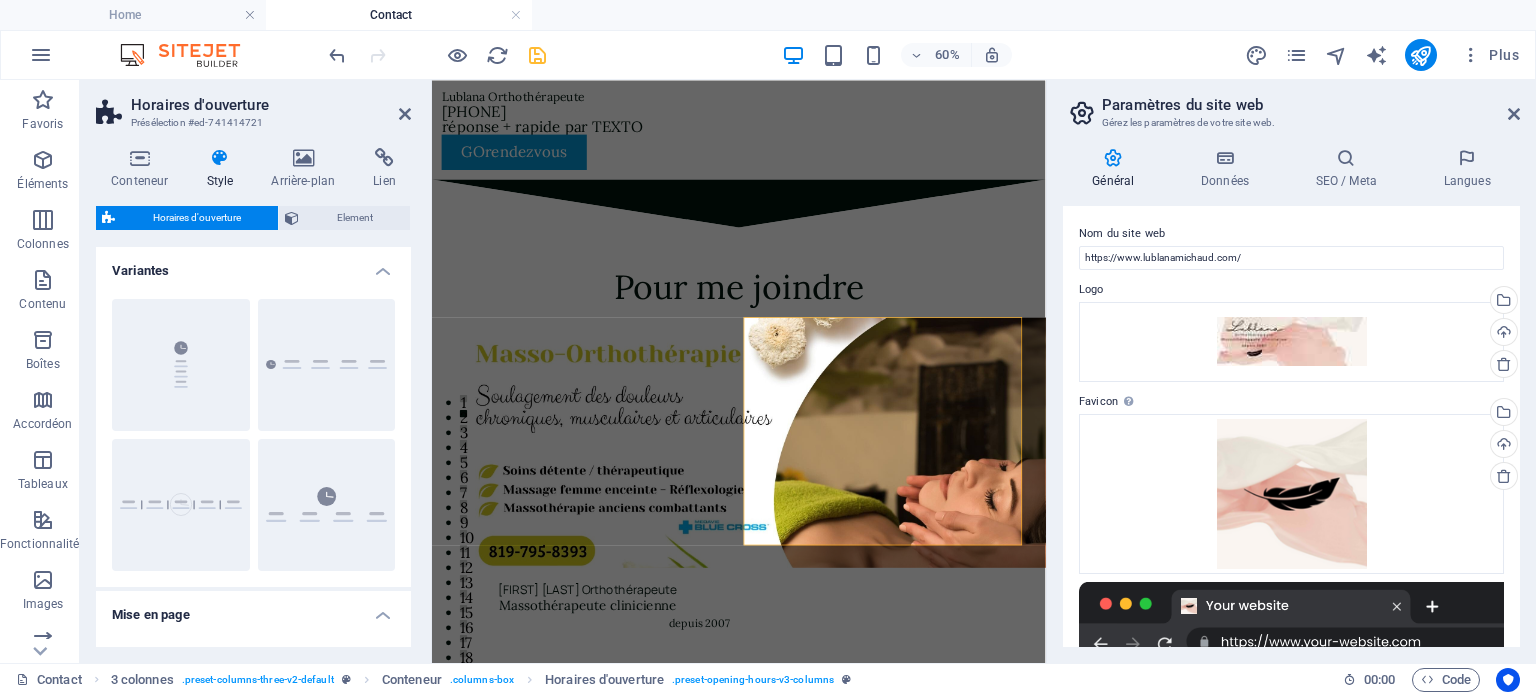 click at bounding box center (219, 158) 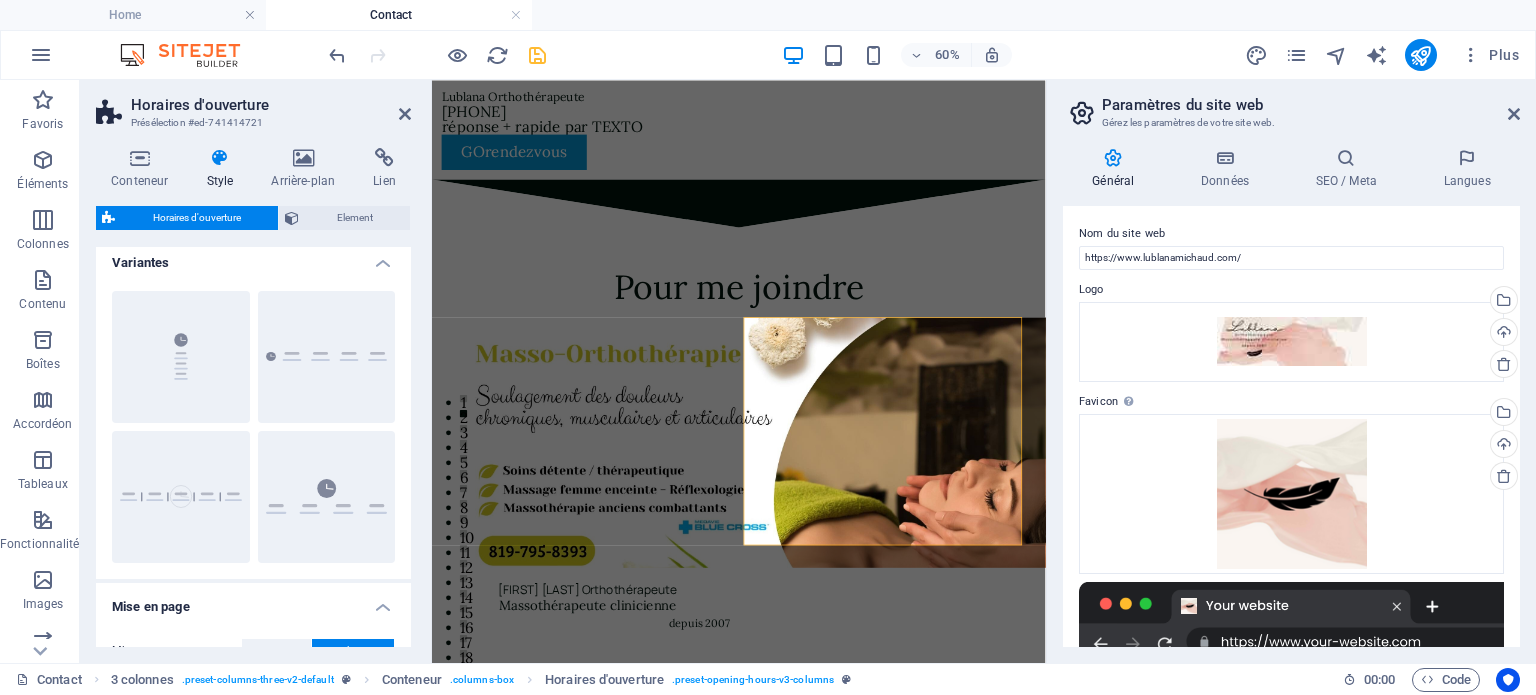 scroll, scrollTop: 0, scrollLeft: 0, axis: both 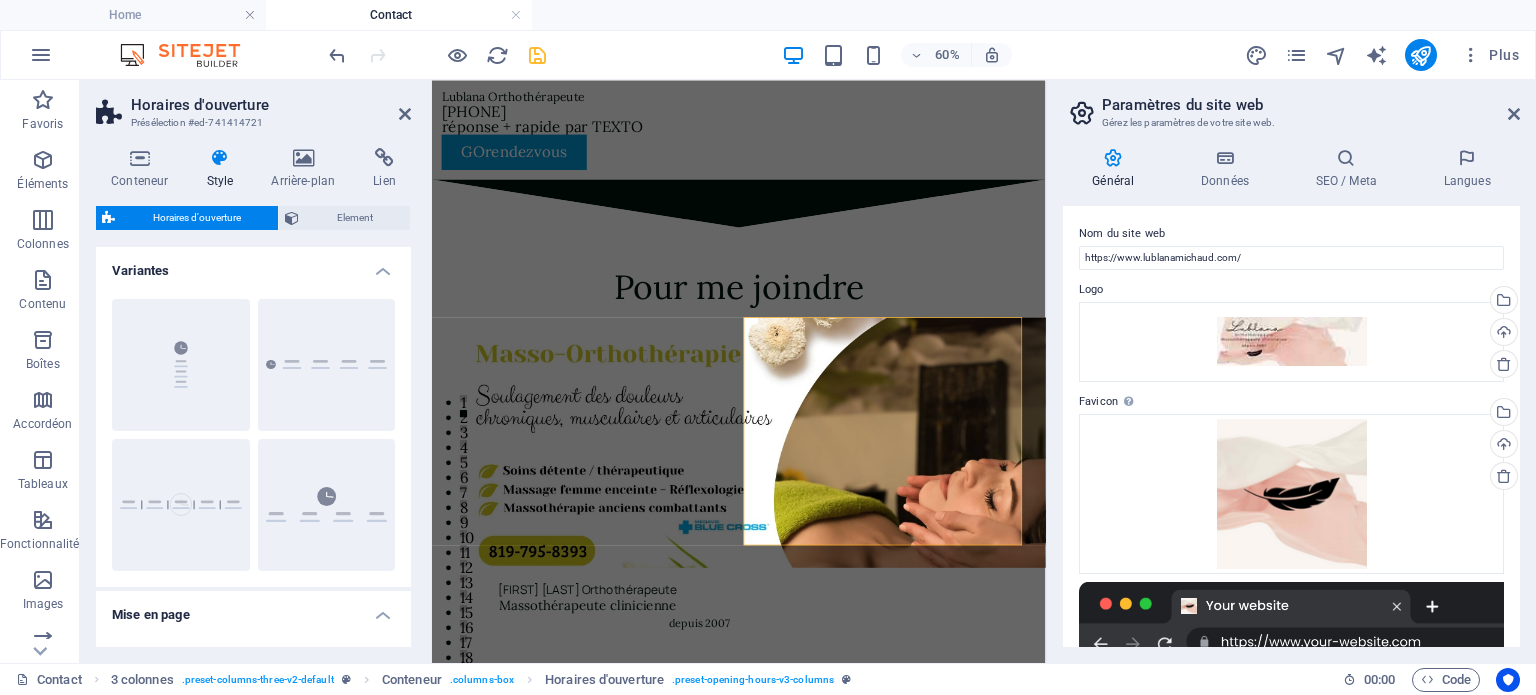 click on "Conteneur Style Arrière-plan Lien Taille Hauteur Par défaut px rem % vh vw Hauteur min. Aucun px rem % vh vw Largeur Par défaut px rem % em vh vw Largeur min. Aucun px rem % vh vw Largeur du contenu Par défaut Largeur personnalisée Largeur Par défaut px rem % em vh vw Largeur min. Aucun px rem % vh vw Marge intérieure par défaut Personnaliser espacement La largeur et la marge intérieure par défaut peuvent être modifiées dans Design. Modifier le design Mise en page (Flexbox) Alignement Détermine la direction de l'axe (flex). Par défaut Axe principal Détermine comment les éléments doivent se comporter le long de l'axe principal de ce conteneur (justify content) Par défaut Axe secondaire Contrôle la direction verticale de l'élément à l'intérieur du conteneur (align-items). Par défaut Retour automatique Par défaut On Off Remplir Contrôle les distances et la direction des éléments sur l'axe Y sur plusieurs lignes (align-content). Par défaut Accessibilité Rôle Aucun %" at bounding box center (253, 397) 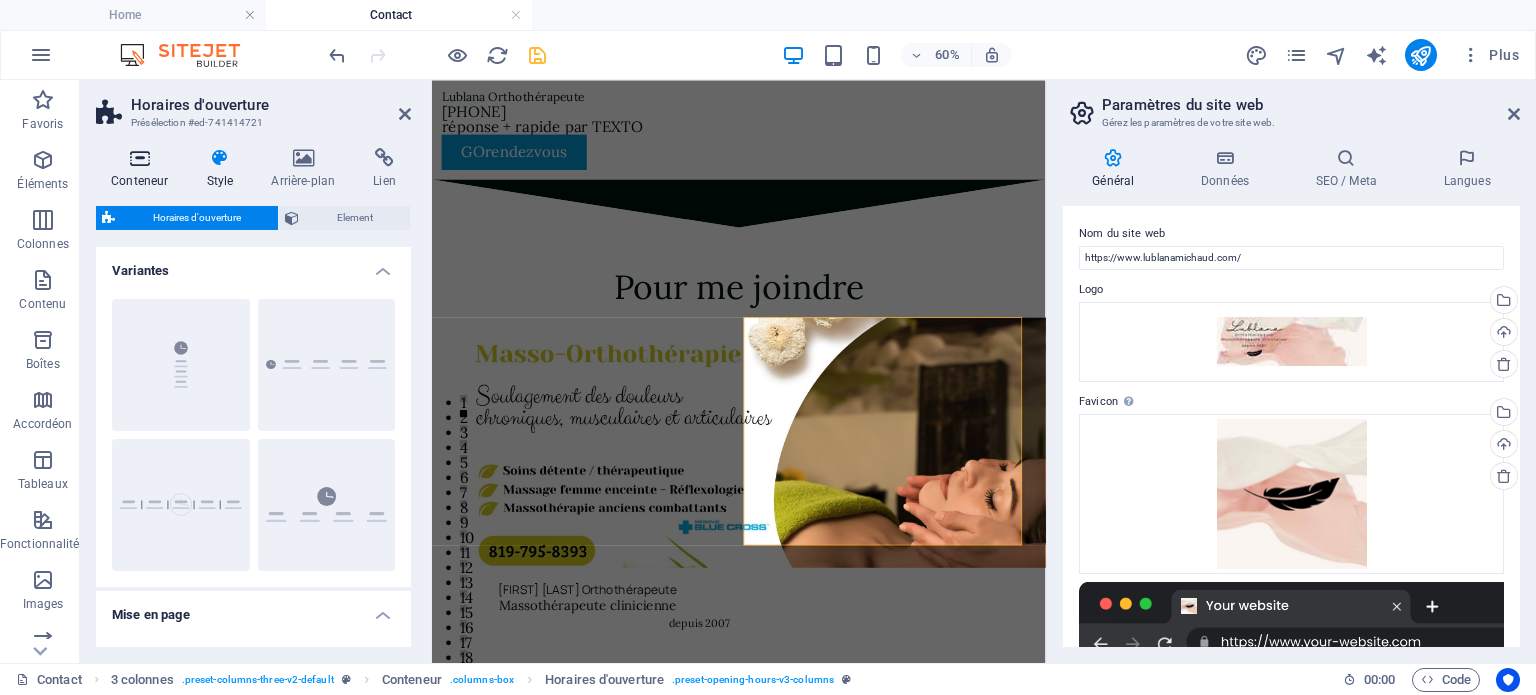 click on "Conteneur" at bounding box center [143, 169] 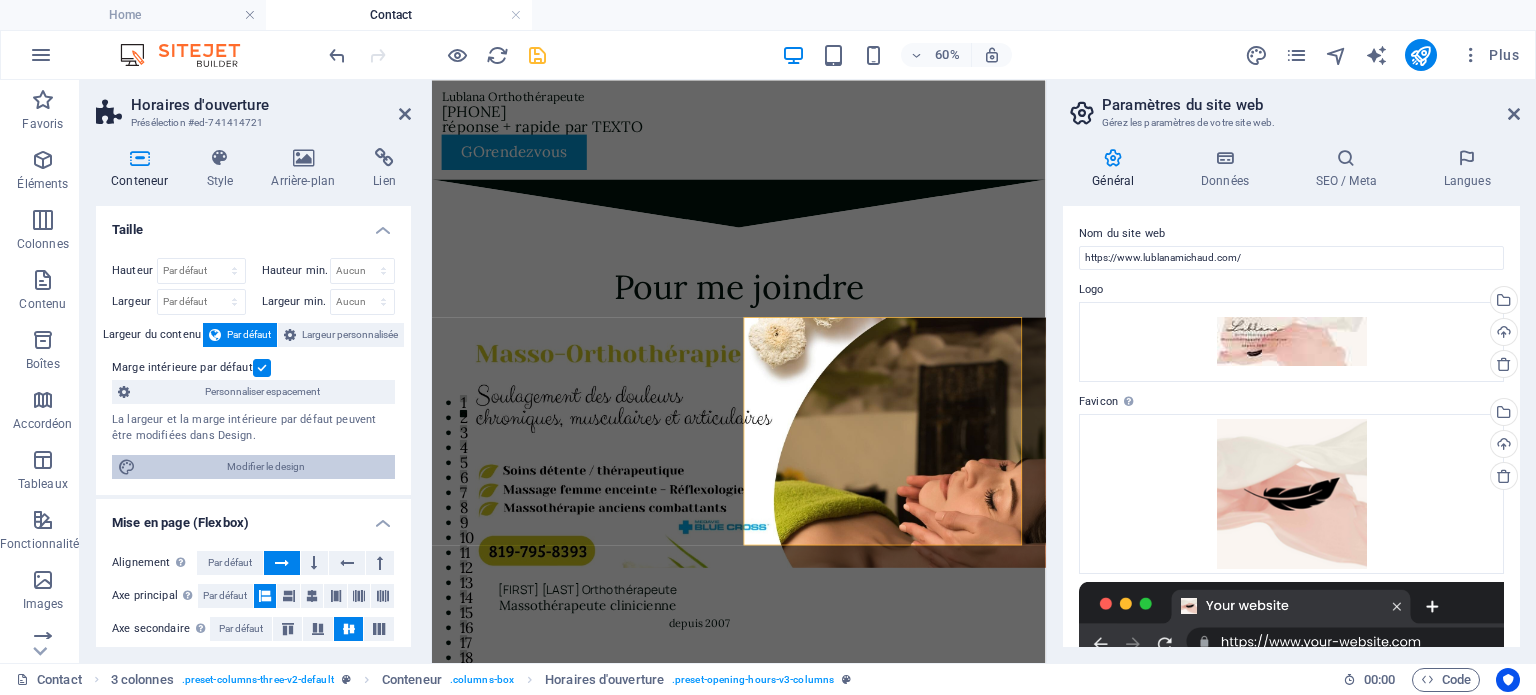 click on "Modifier le design" at bounding box center [265, 467] 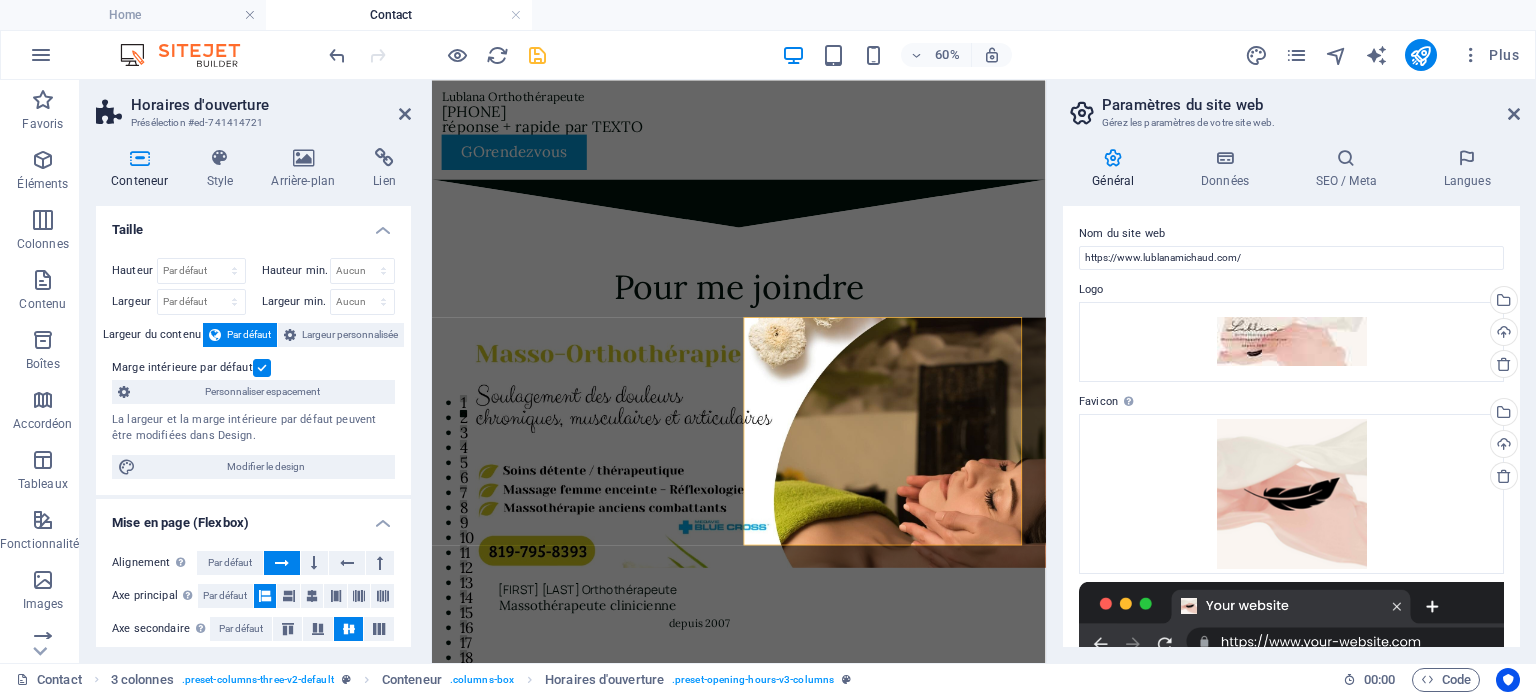 select on "px" 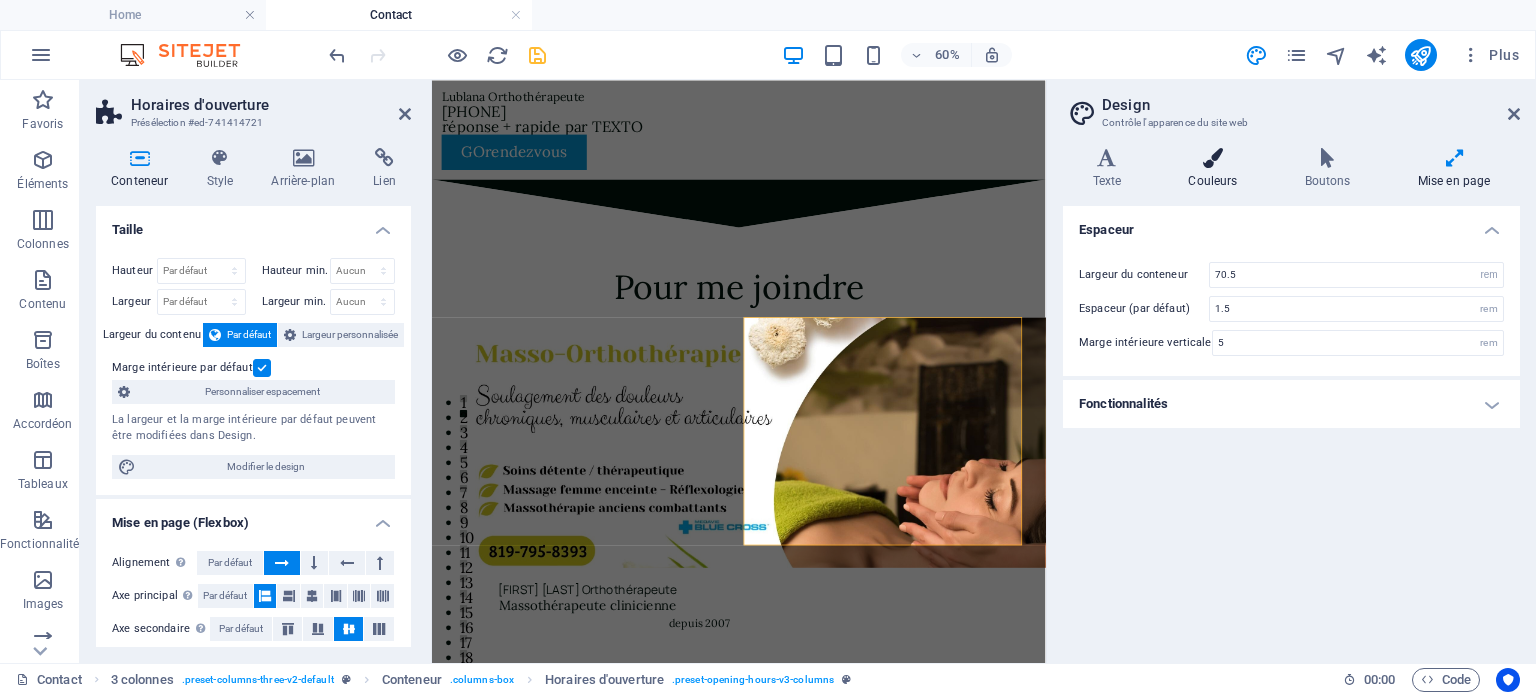click at bounding box center (1213, 158) 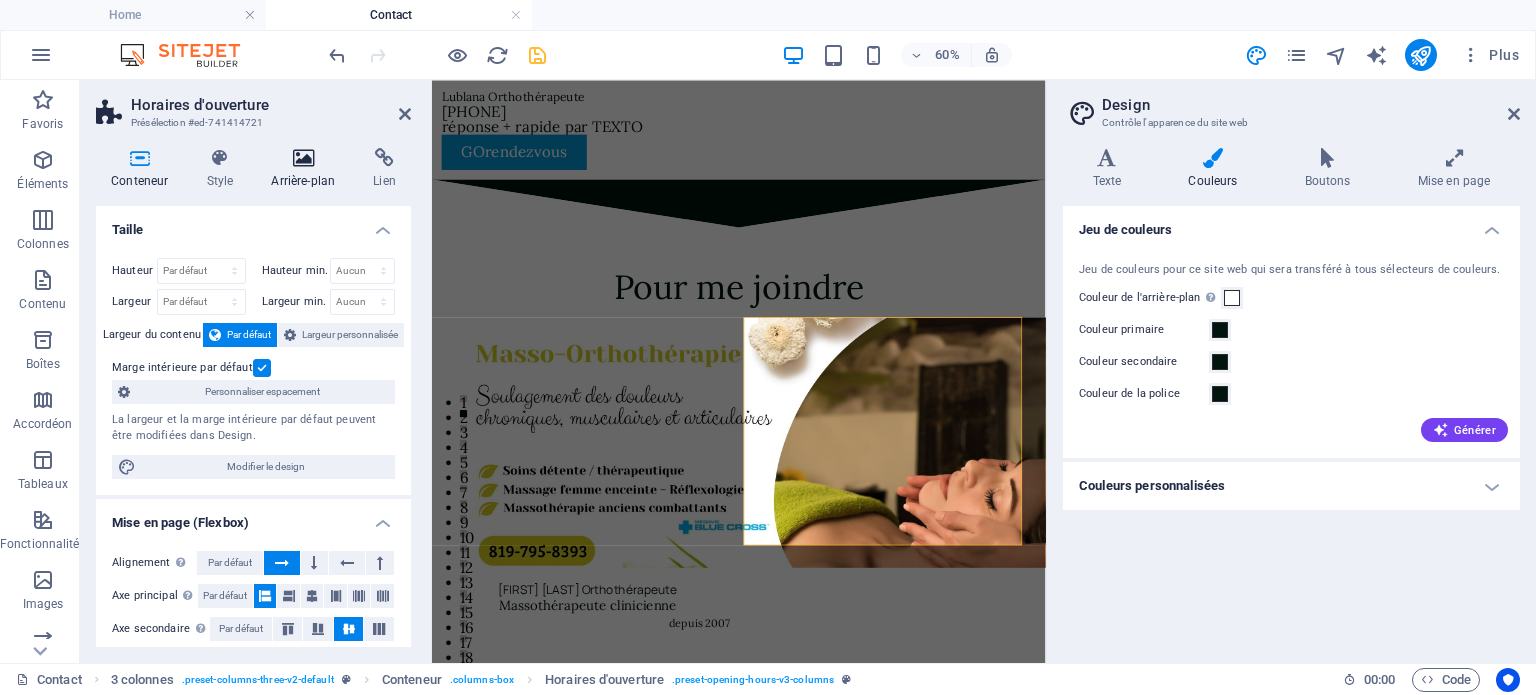 click at bounding box center (303, 158) 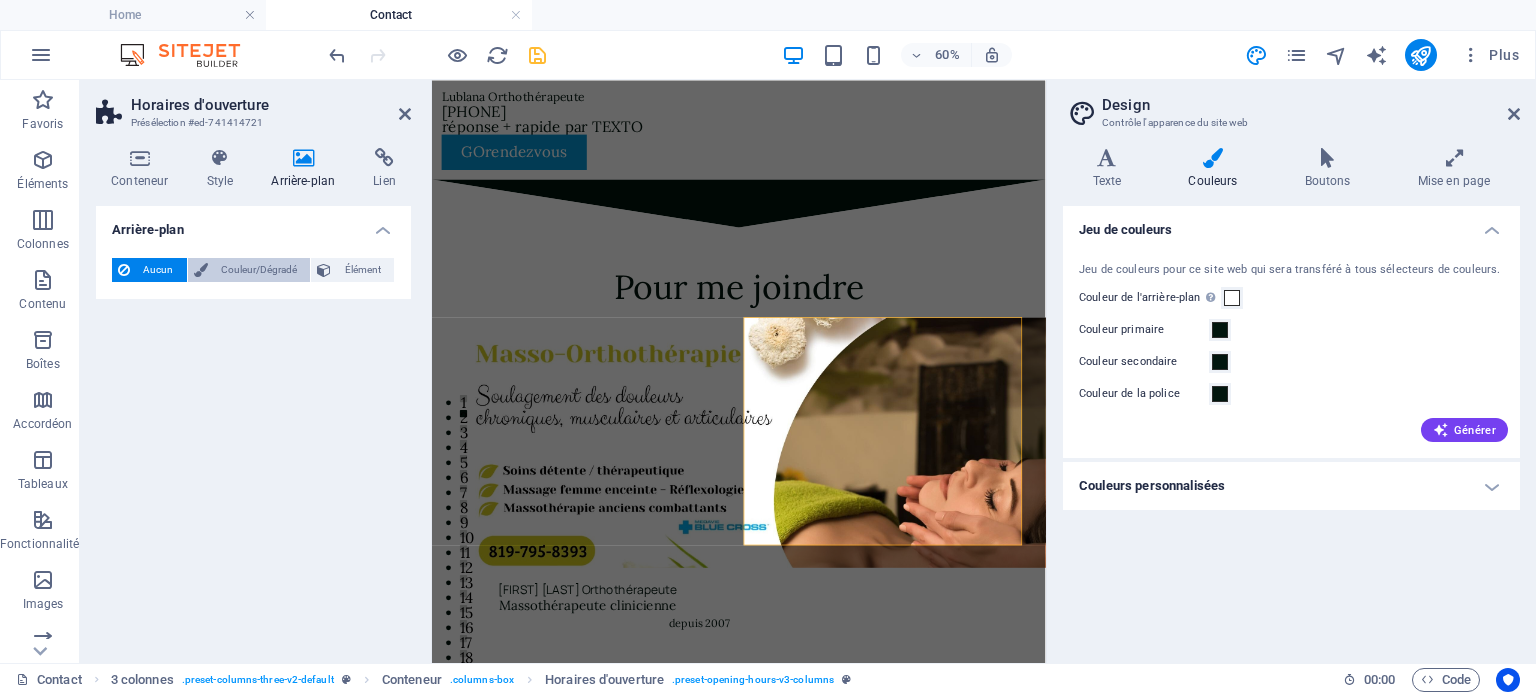 click on "Couleur/Dégradé" at bounding box center (259, 270) 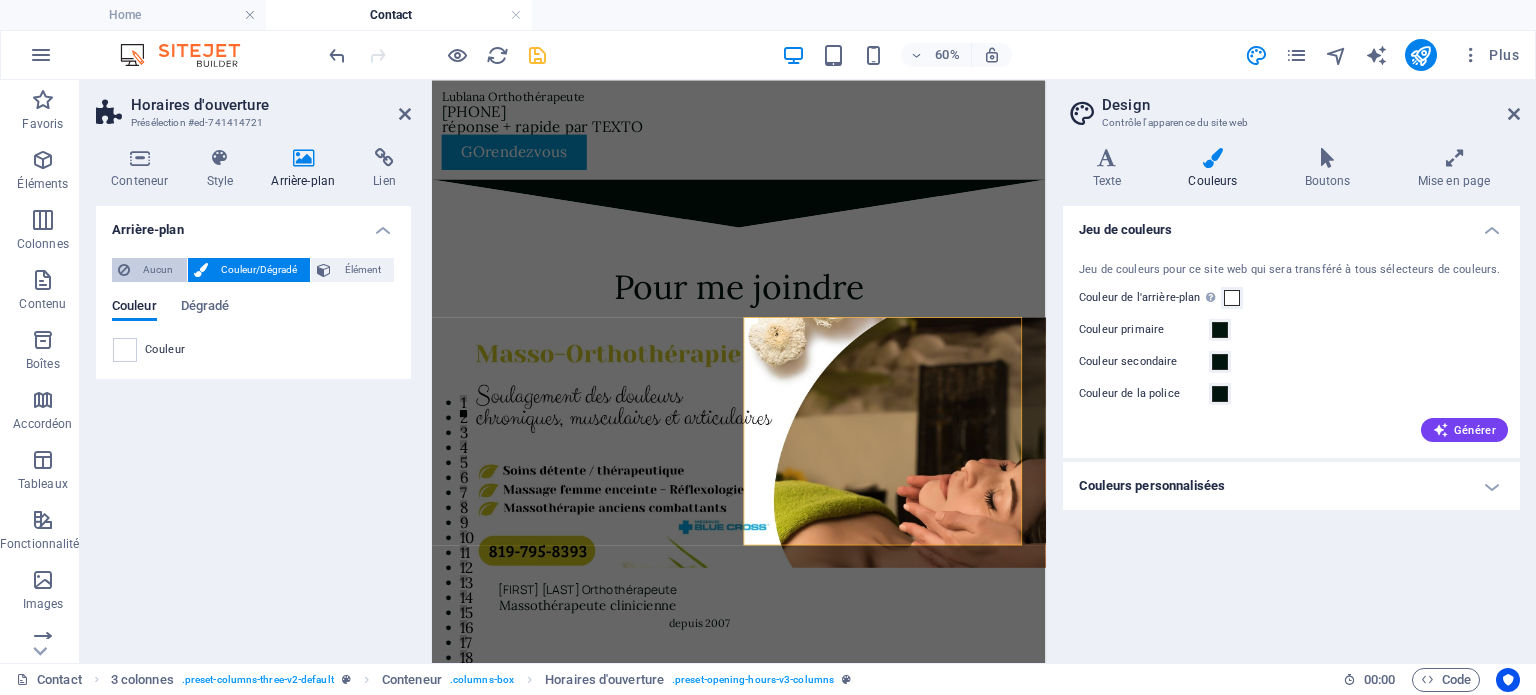 click on "Aucun" at bounding box center [158, 270] 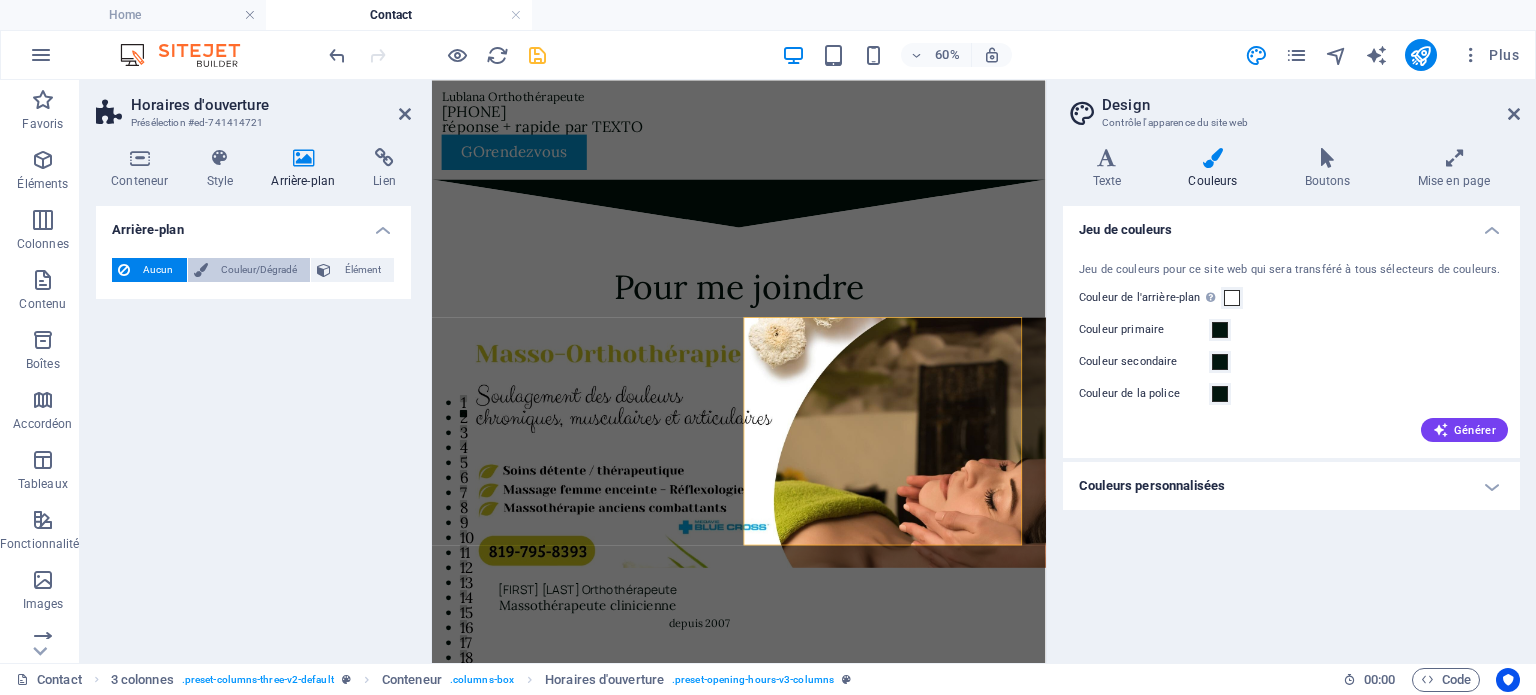 click on "Couleur/Dégradé" at bounding box center (259, 270) 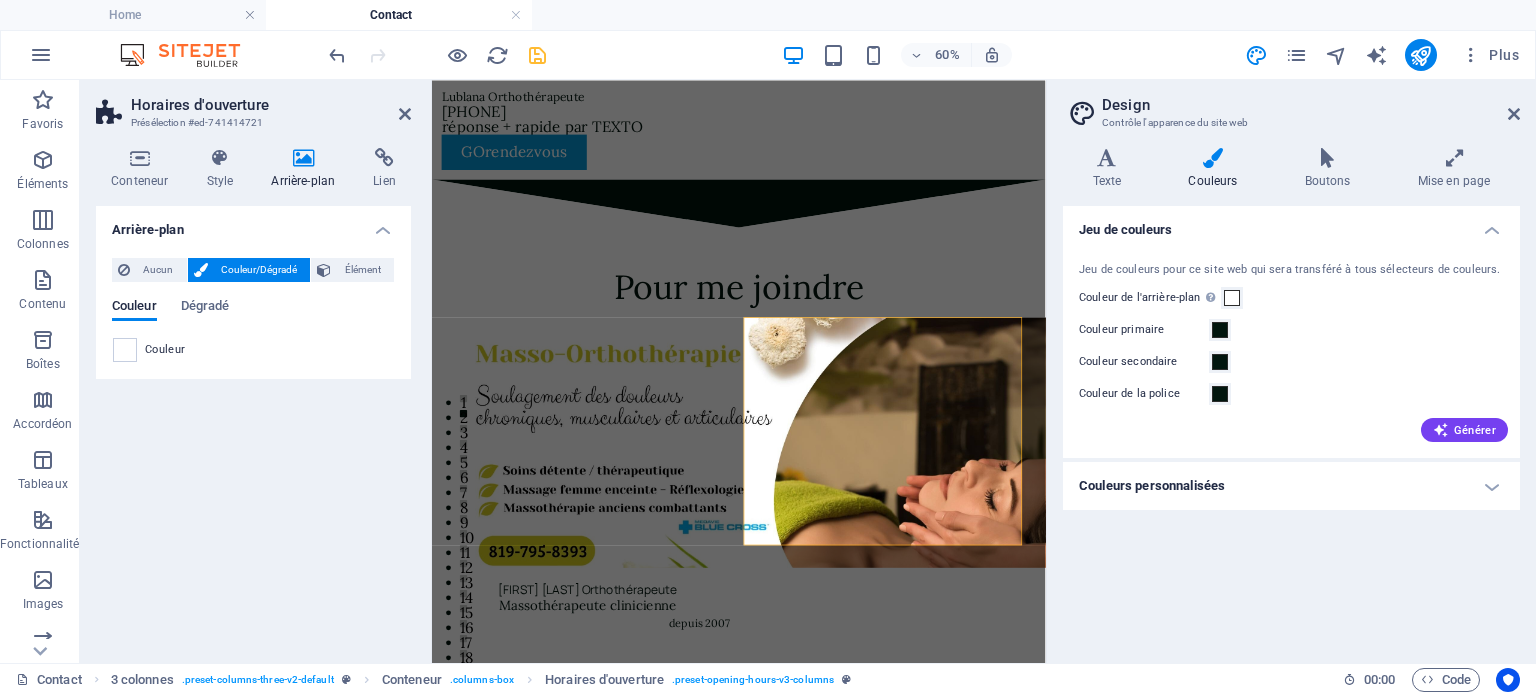 click on "Couleur Dégradé" at bounding box center [253, 318] 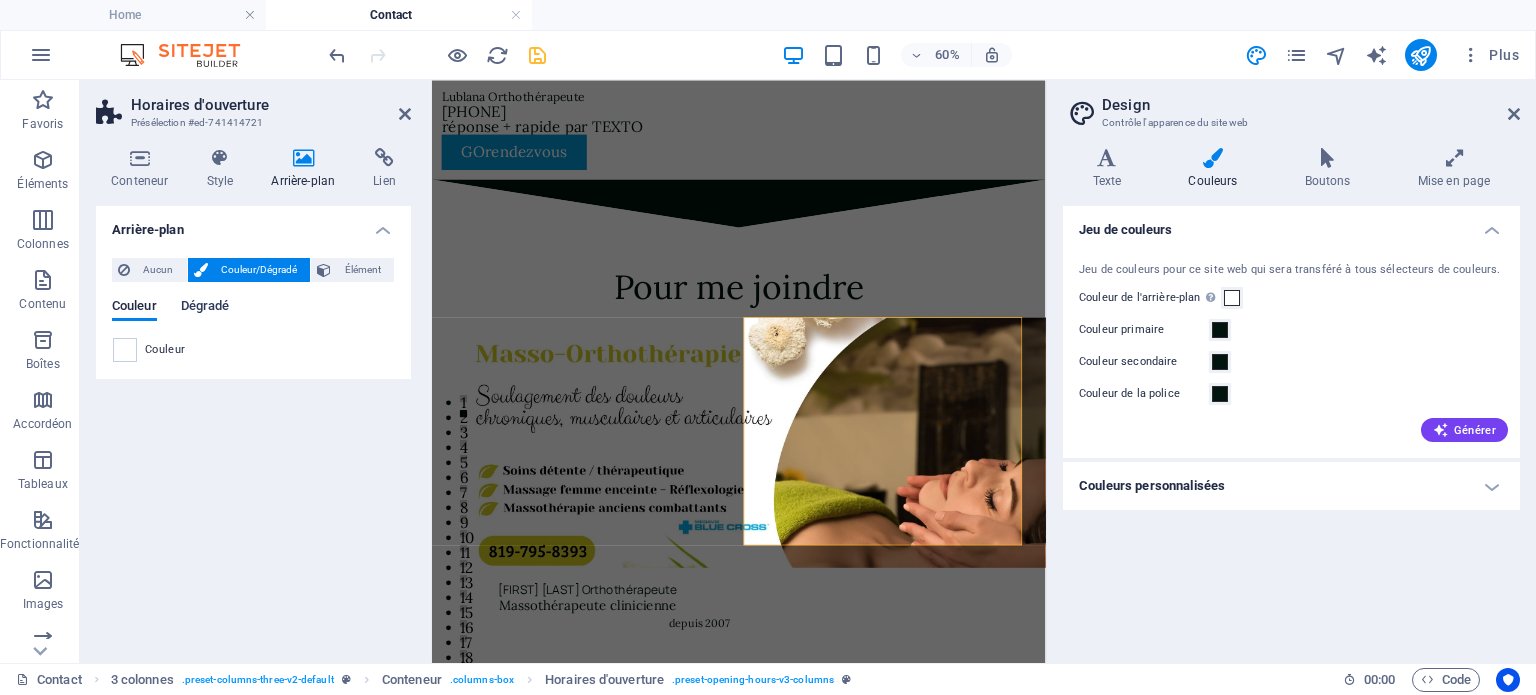 click on "Dégradé" at bounding box center (205, 308) 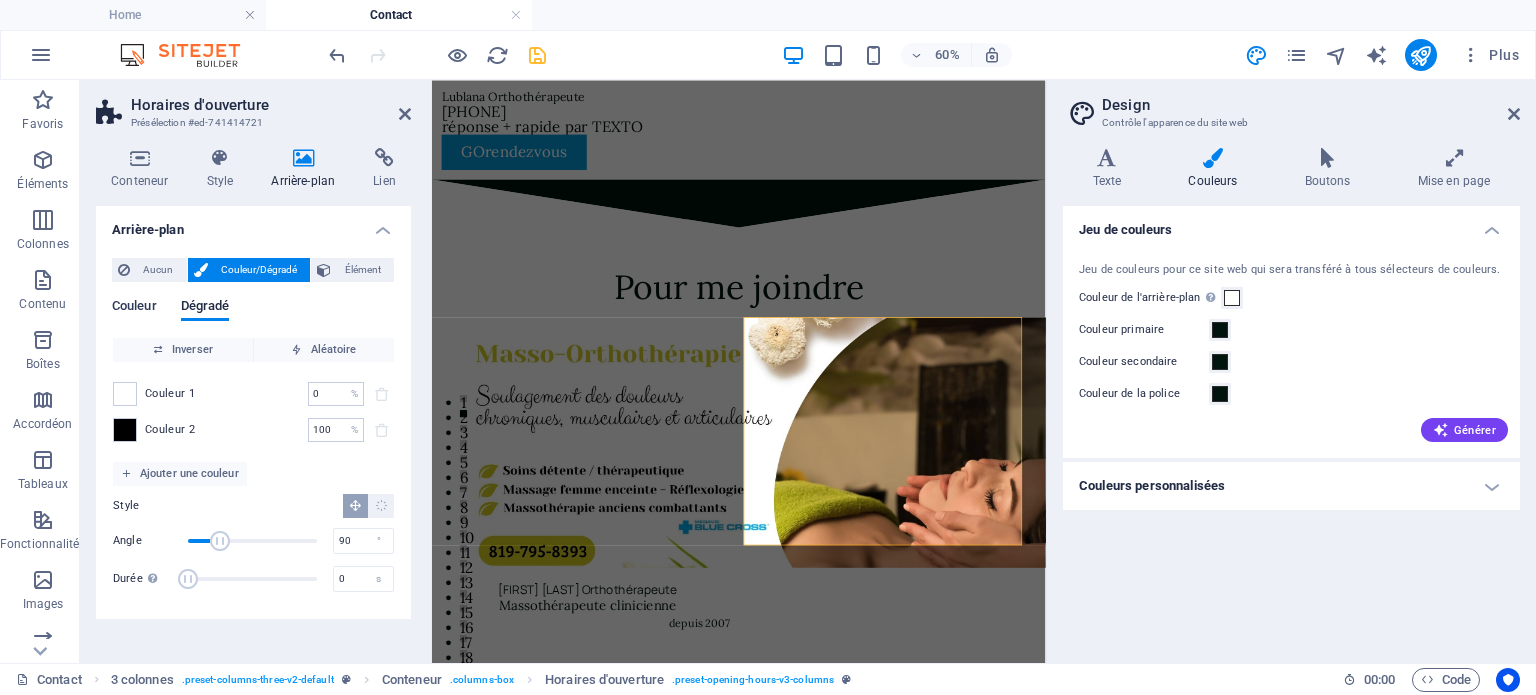 click on "Couleur" at bounding box center (134, 308) 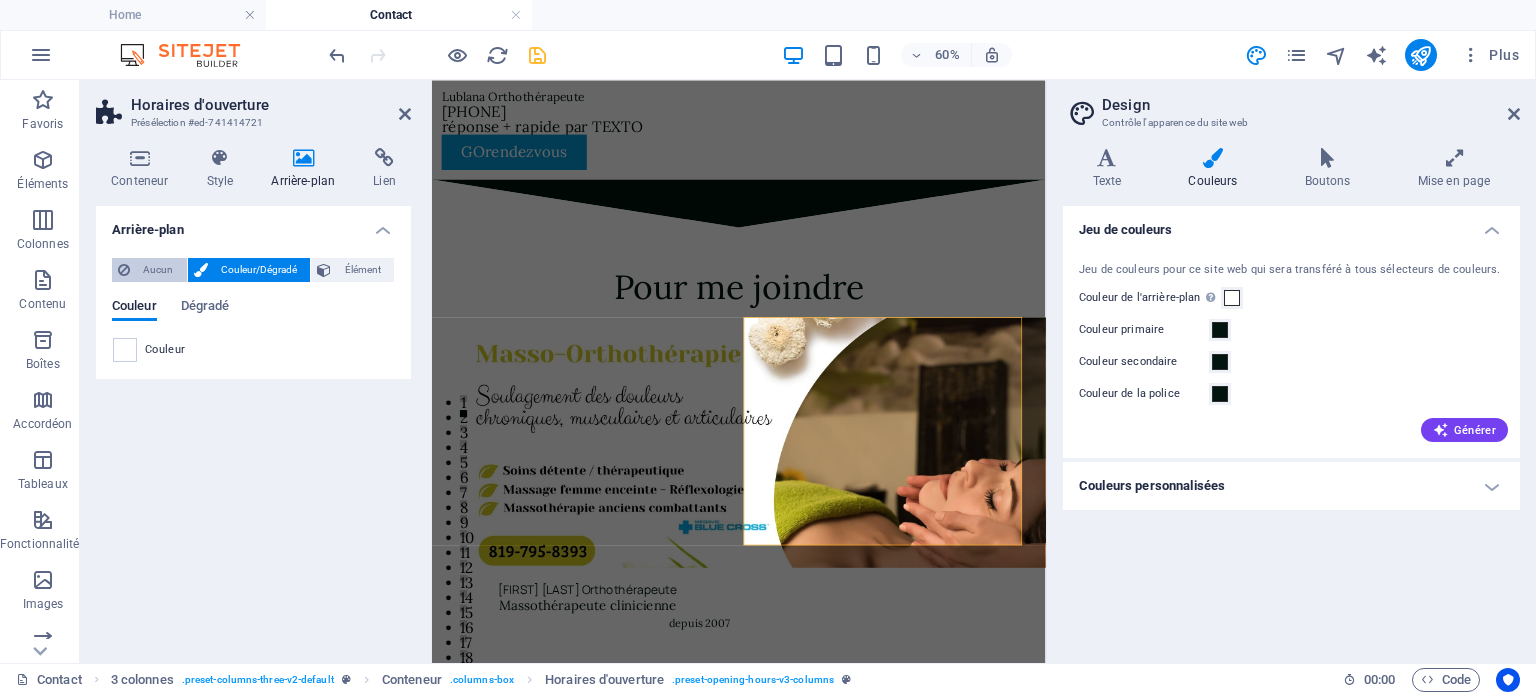 click on "Aucun" at bounding box center [158, 270] 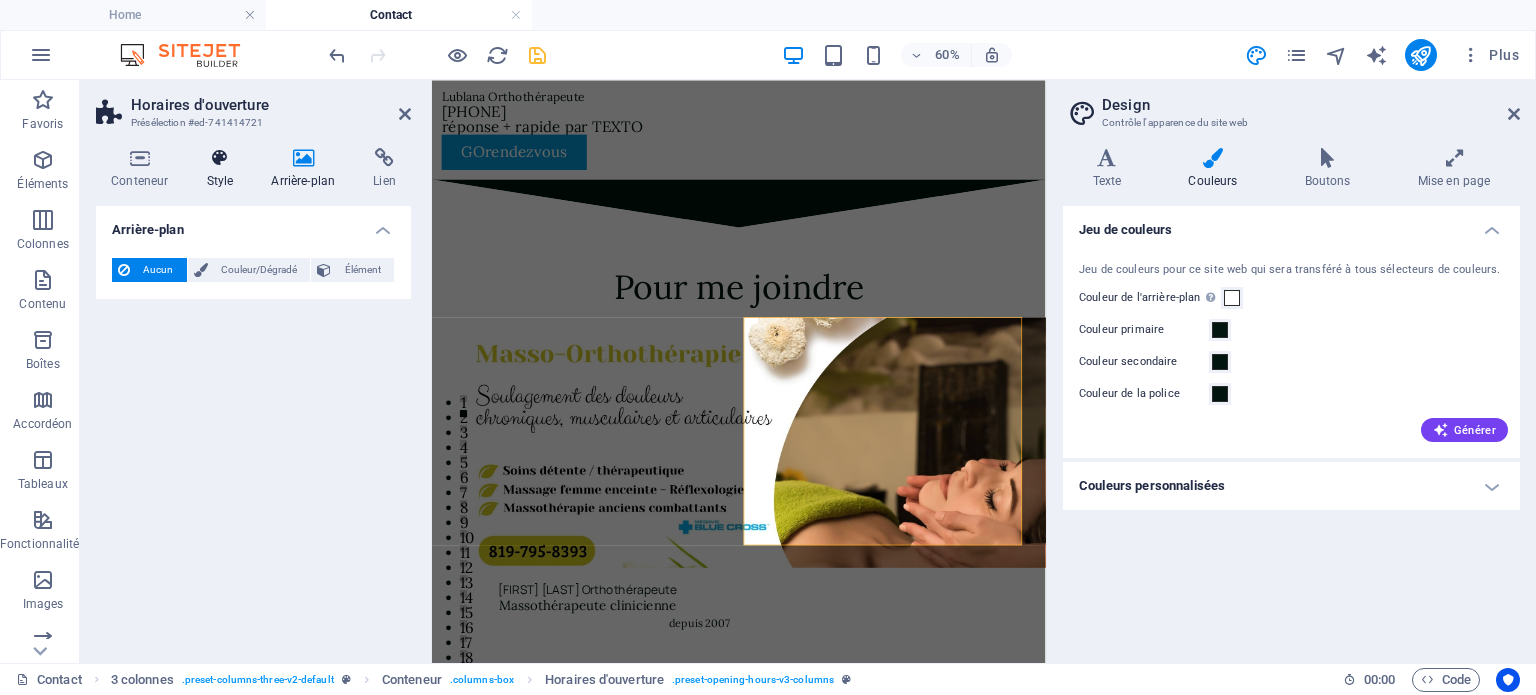 click on "Style" at bounding box center [223, 169] 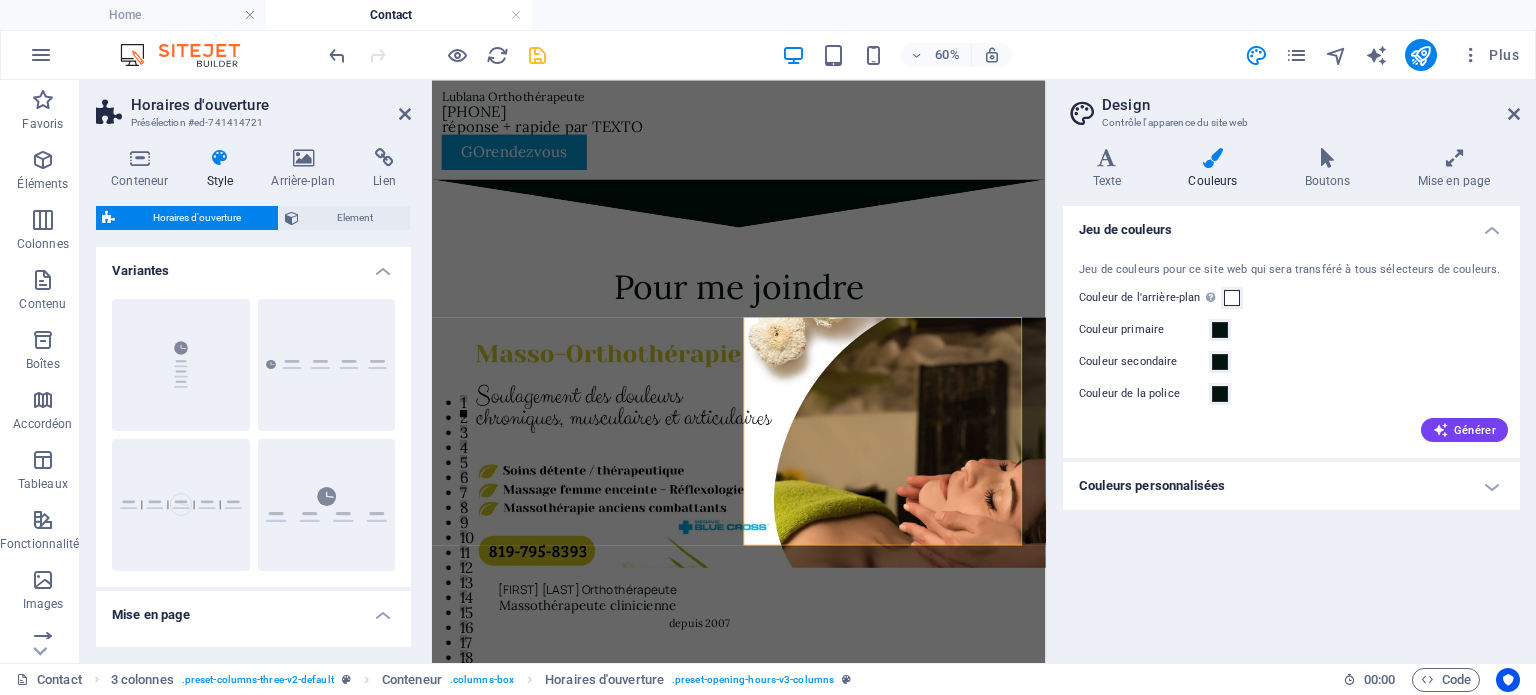 click on "60% Plus" at bounding box center (926, 55) 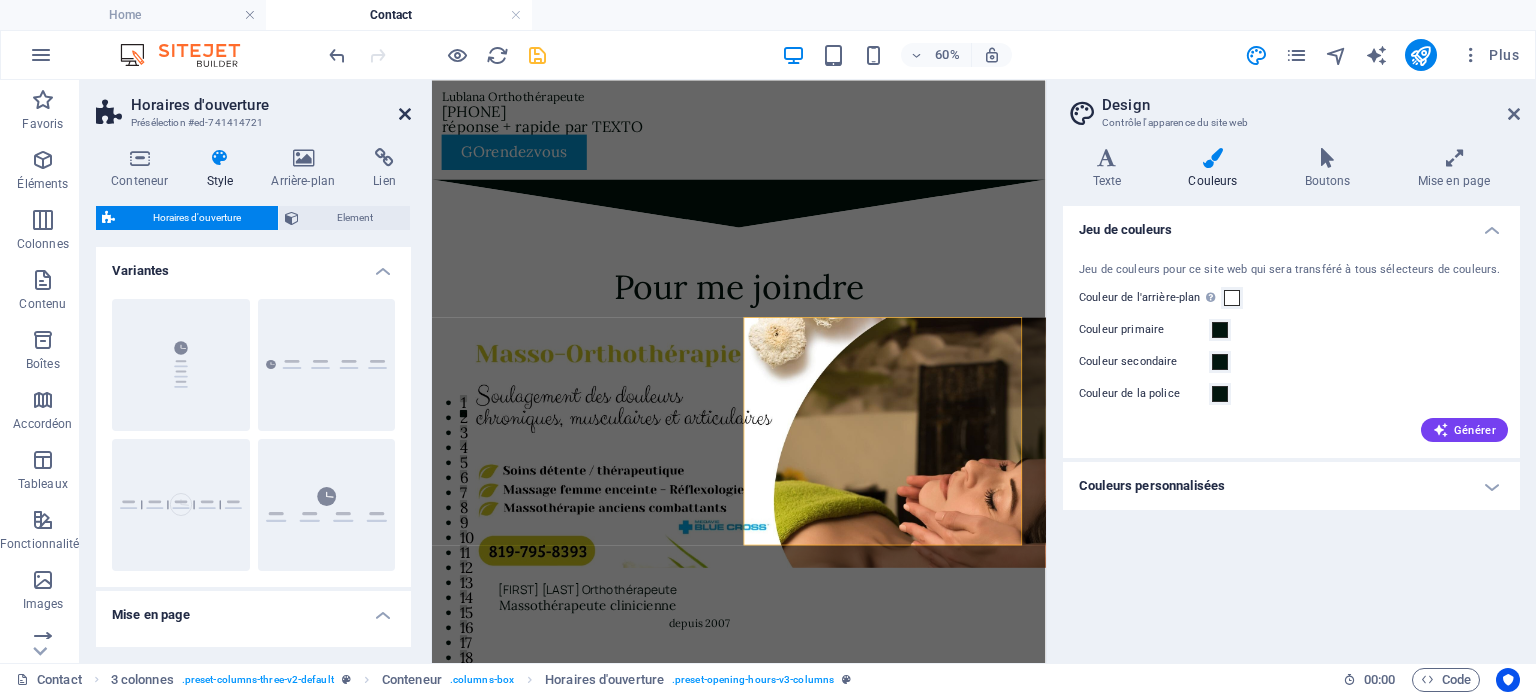 click at bounding box center [405, 114] 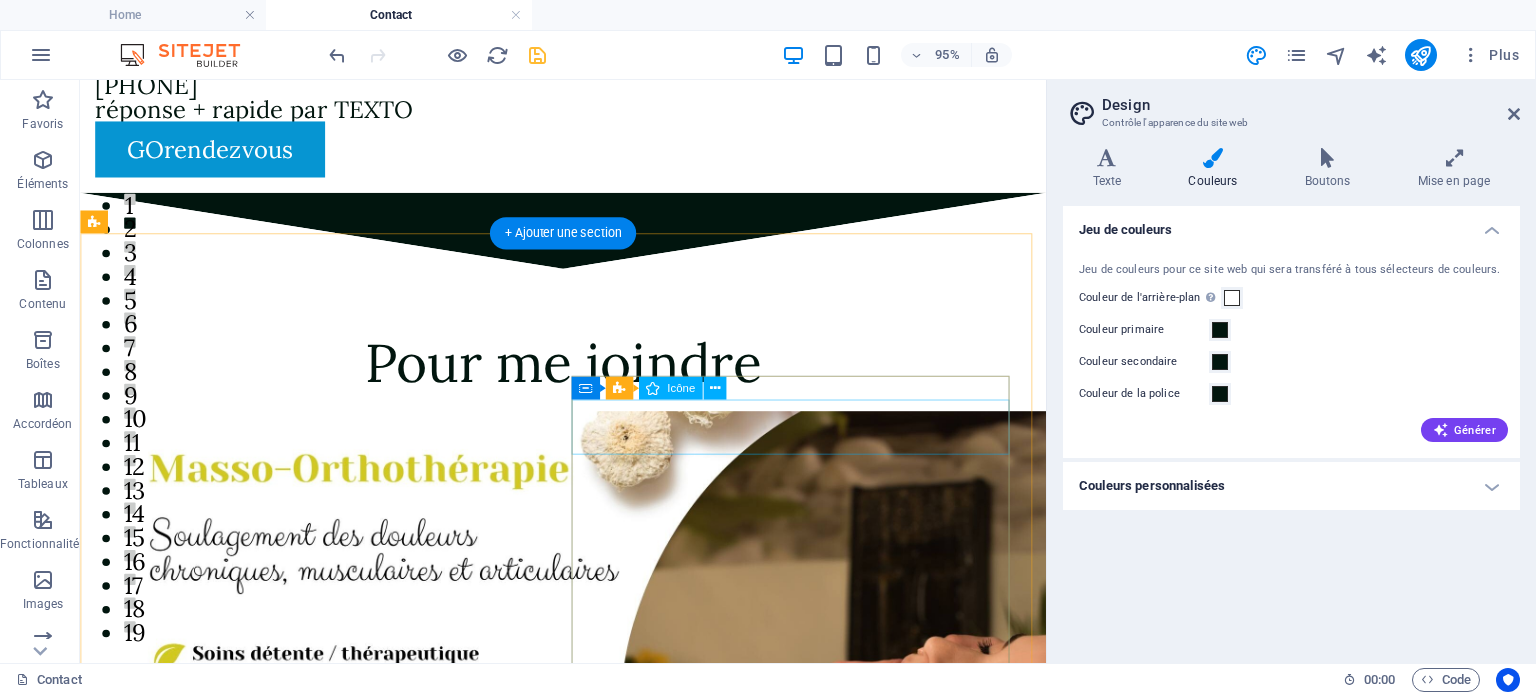 scroll, scrollTop: 0, scrollLeft: 0, axis: both 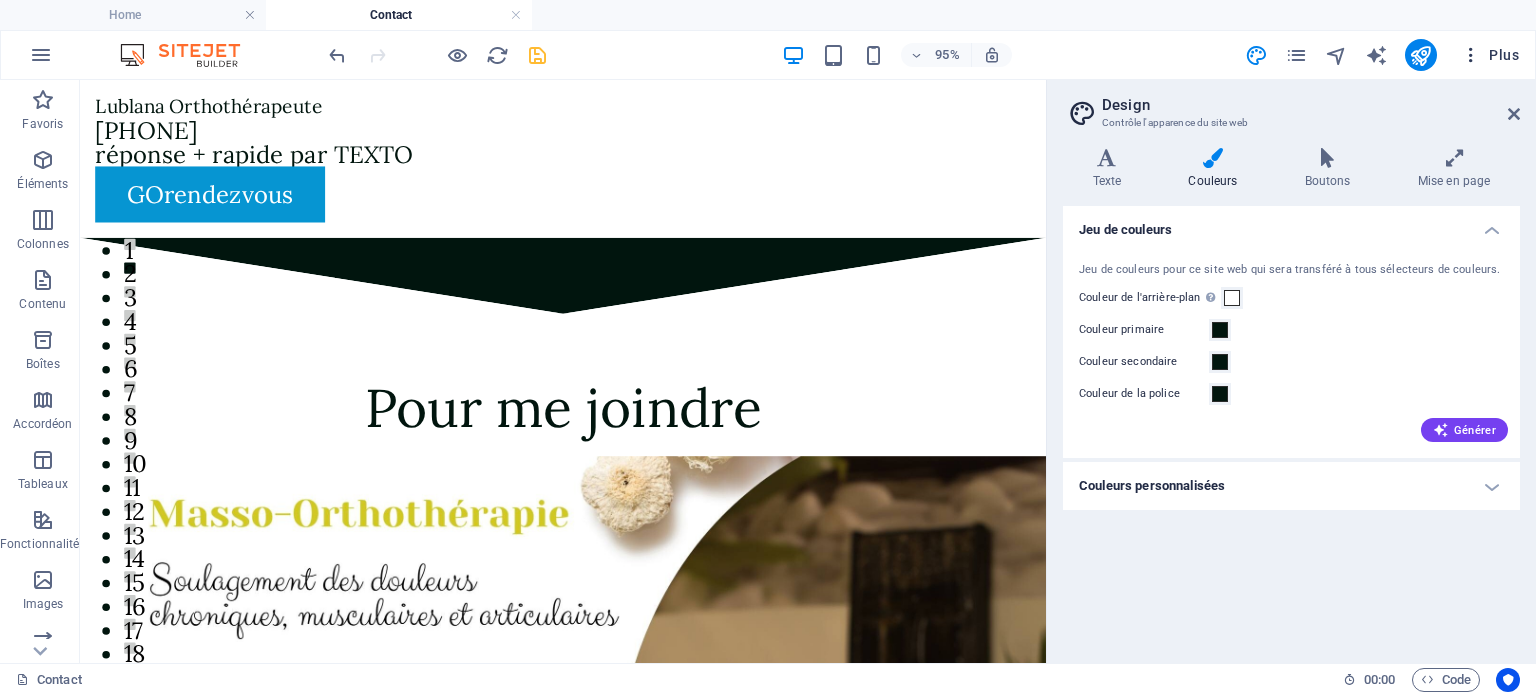 click on "Plus" at bounding box center (1490, 55) 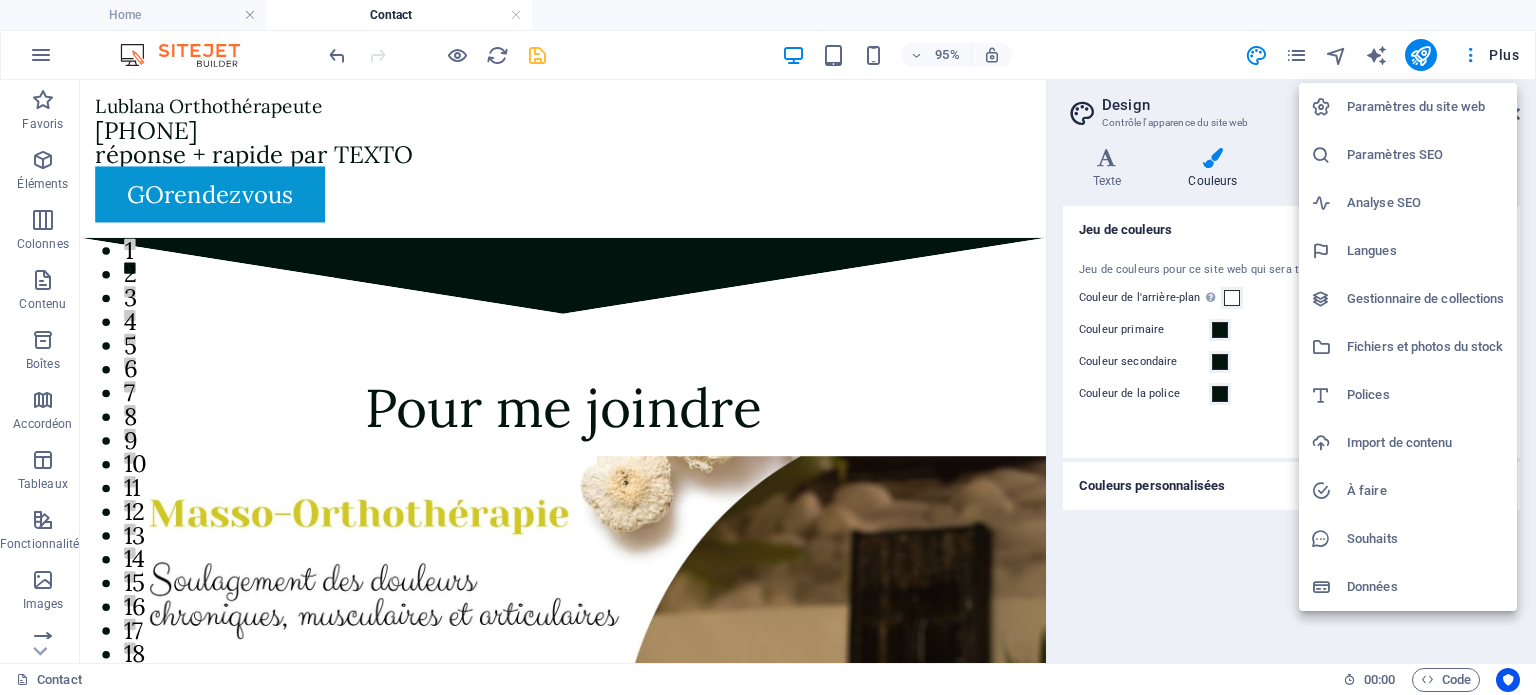 click on "Paramètres SEO" at bounding box center (1426, 155) 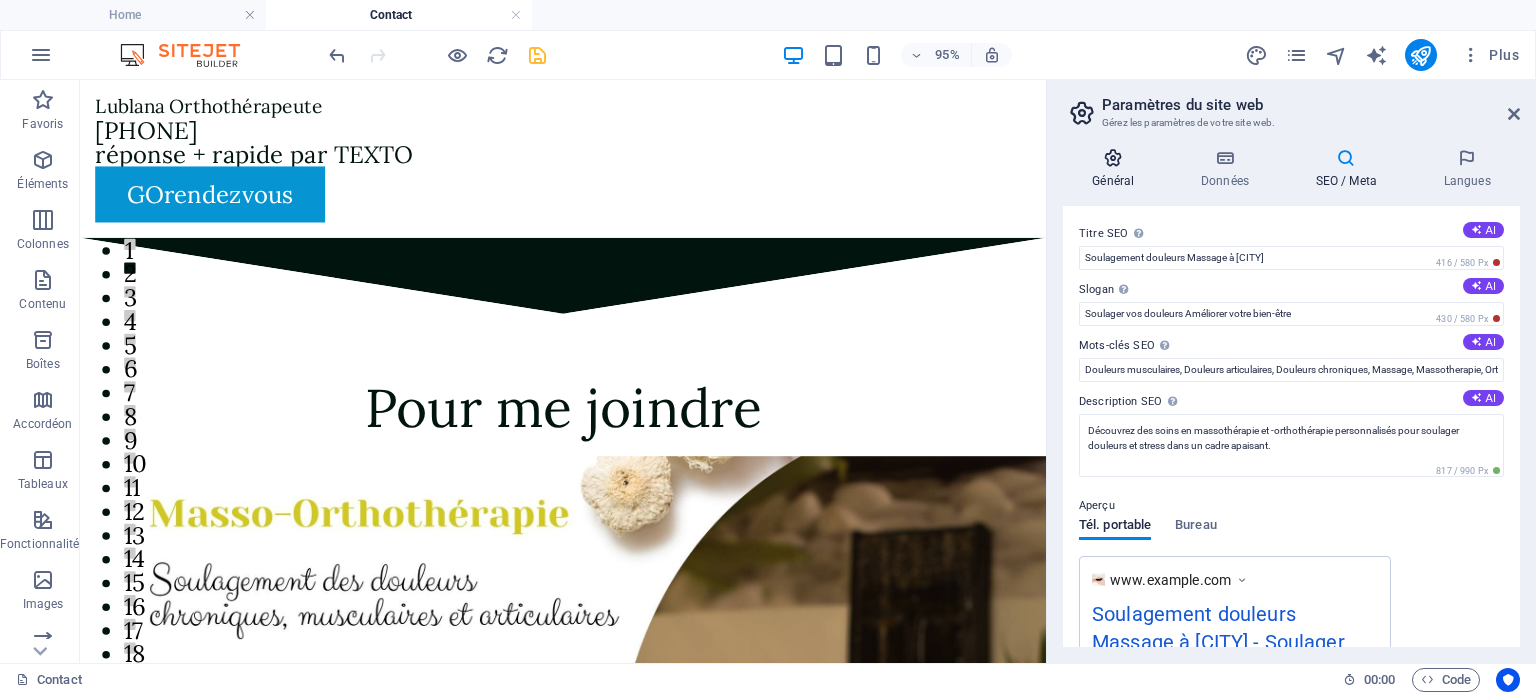 click on "Général" at bounding box center (1117, 169) 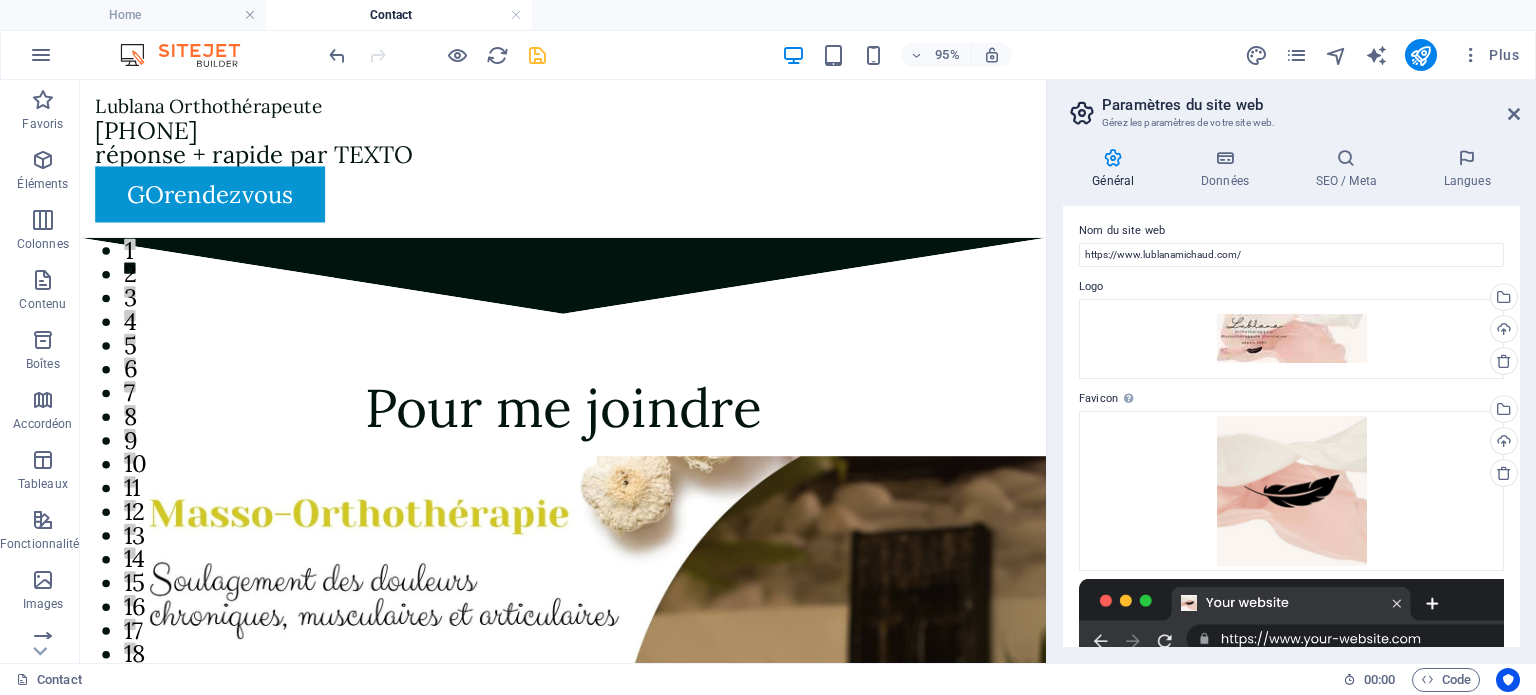 scroll, scrollTop: 0, scrollLeft: 0, axis: both 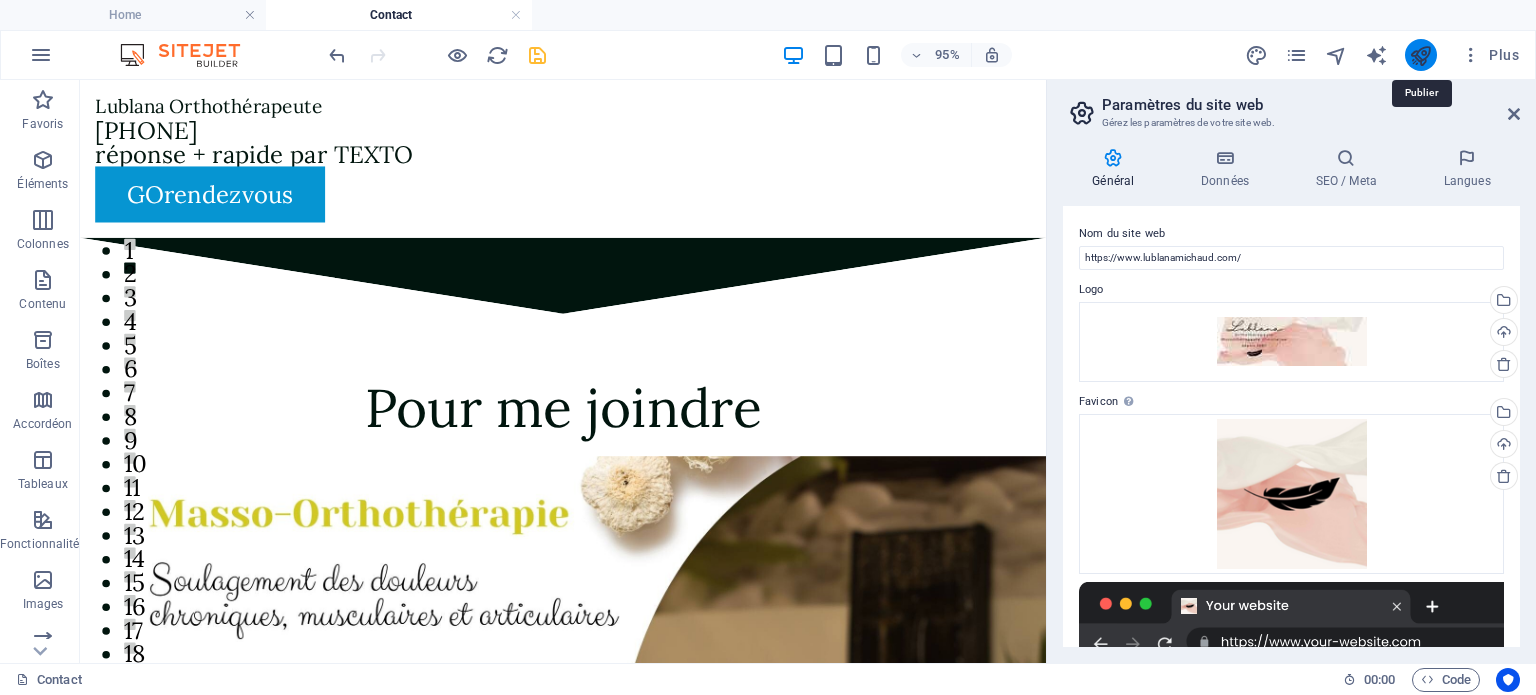 click at bounding box center [1420, 55] 